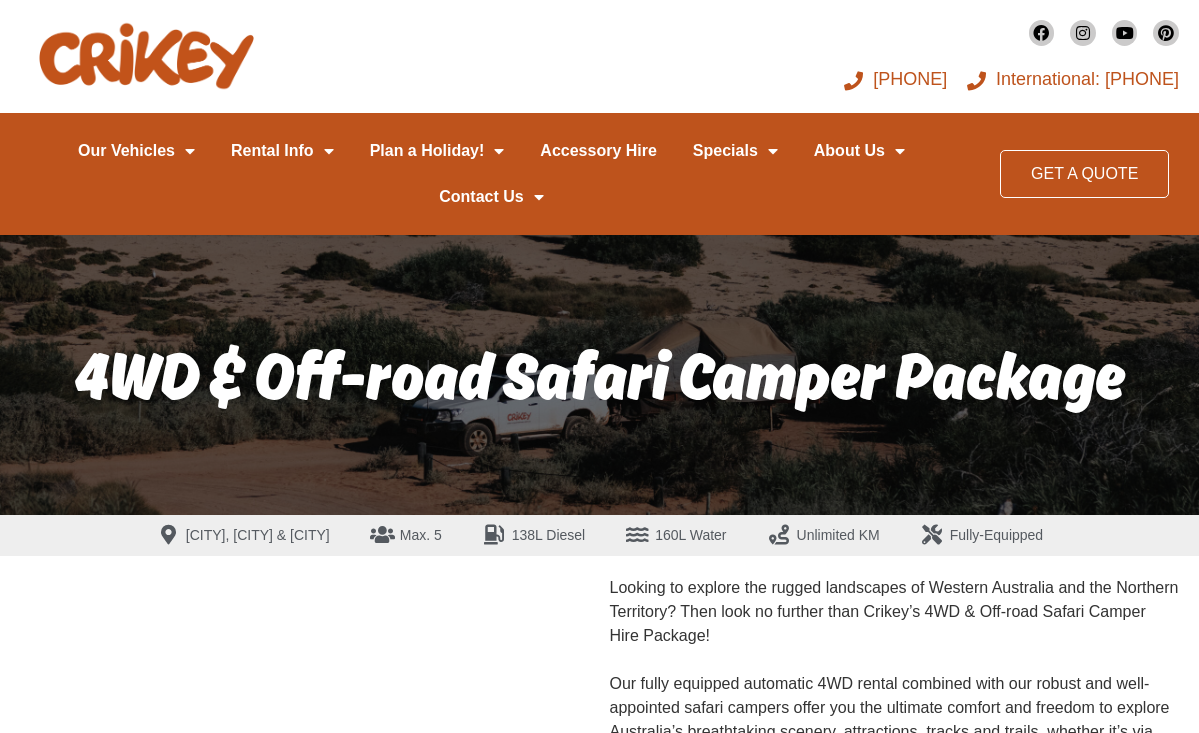 scroll, scrollTop: 0, scrollLeft: 0, axis: both 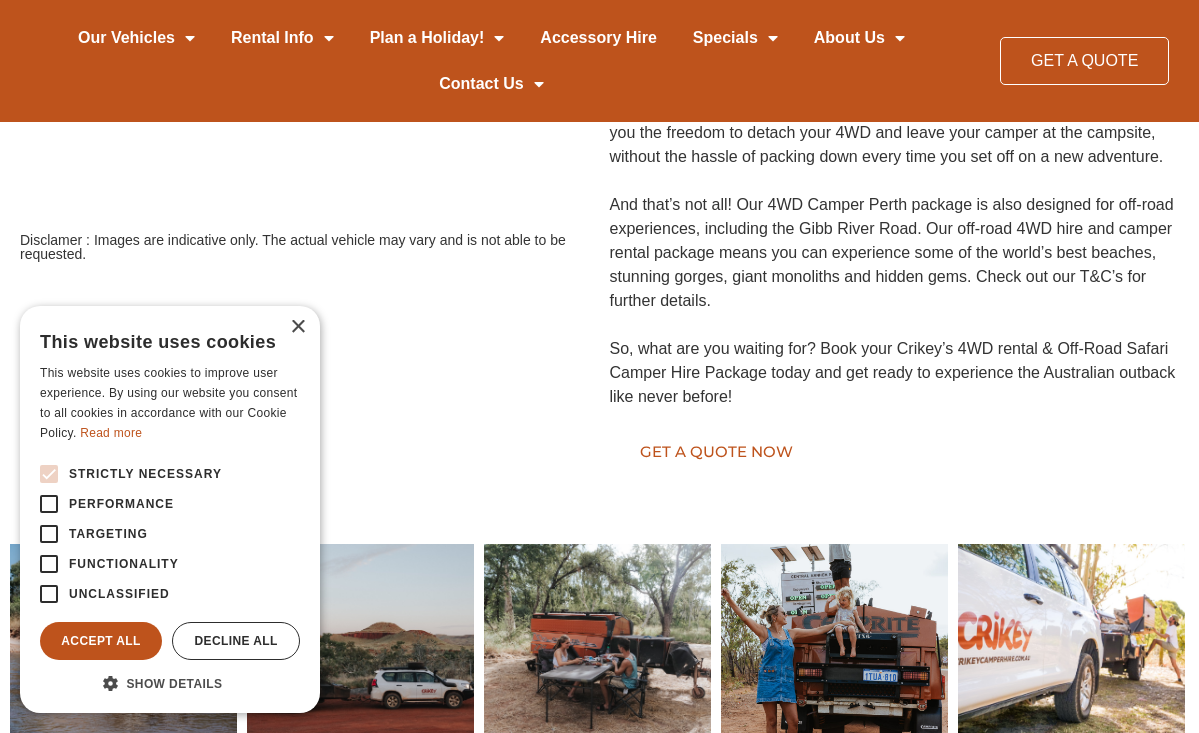 click on "Get a quote now" at bounding box center [716, 451] 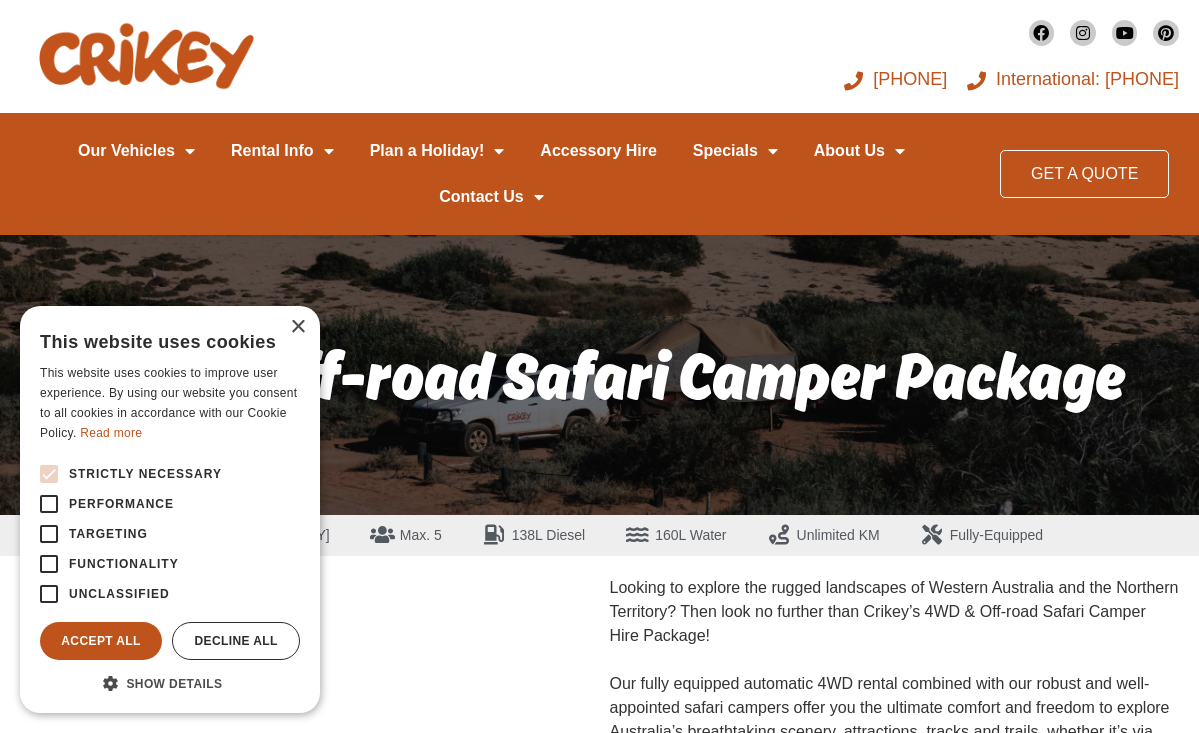 scroll, scrollTop: 0, scrollLeft: 0, axis: both 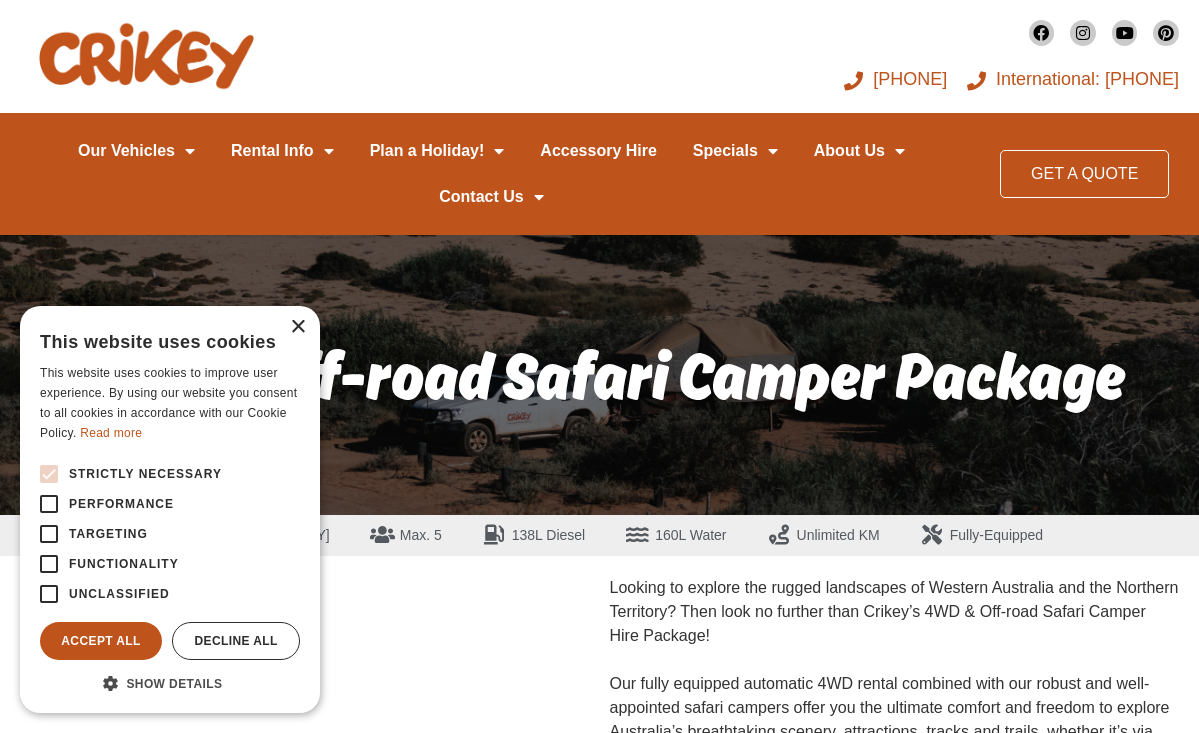 click on "×" at bounding box center [297, 327] 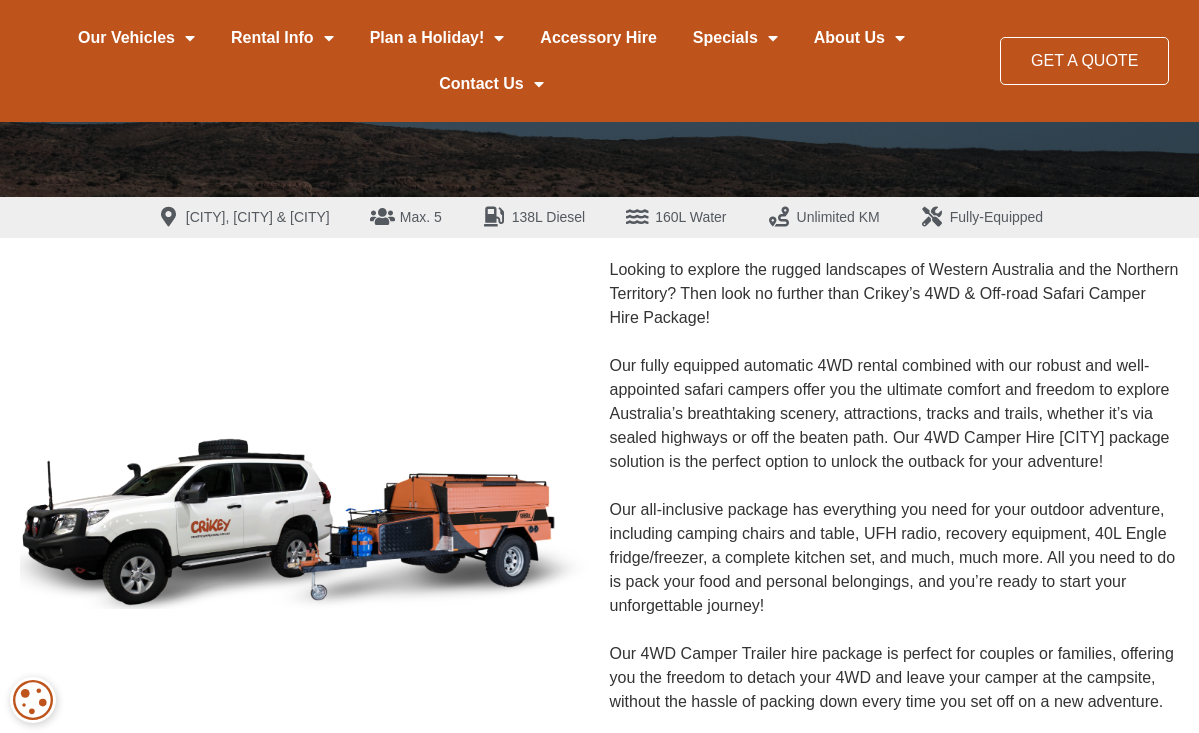 scroll, scrollTop: 443, scrollLeft: 0, axis: vertical 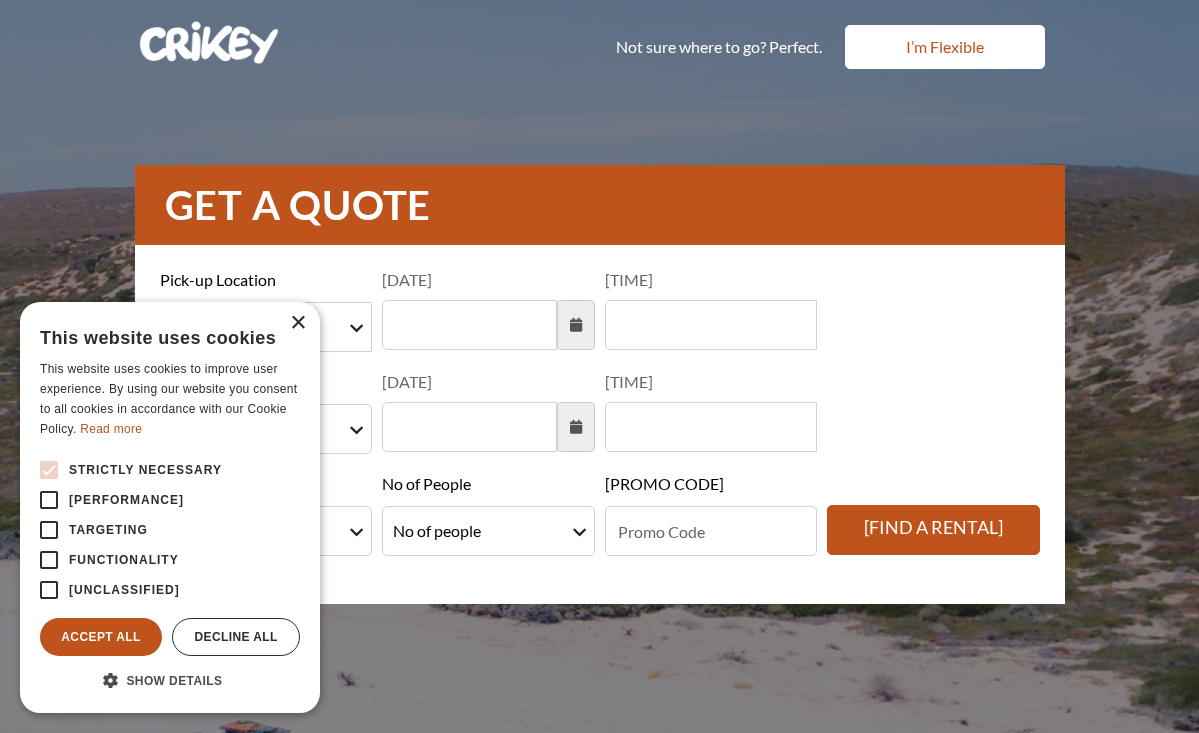 click on "×" at bounding box center [297, 323] 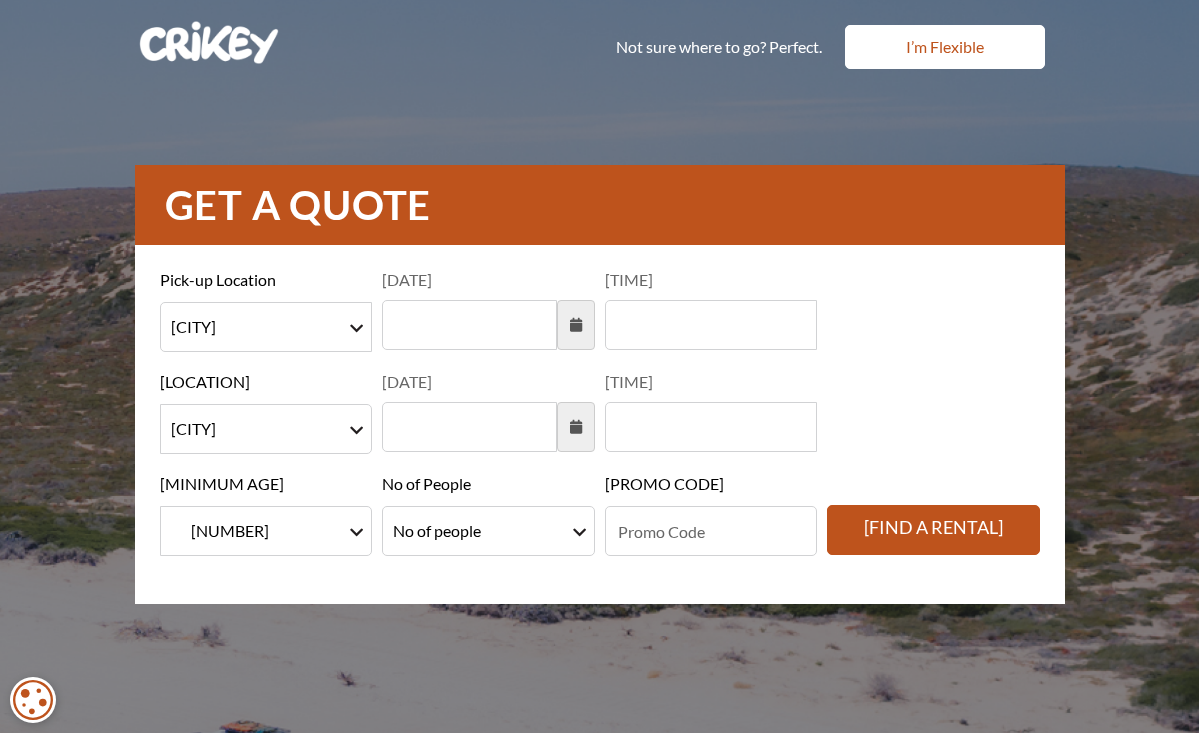 select on "[NUMBER]" 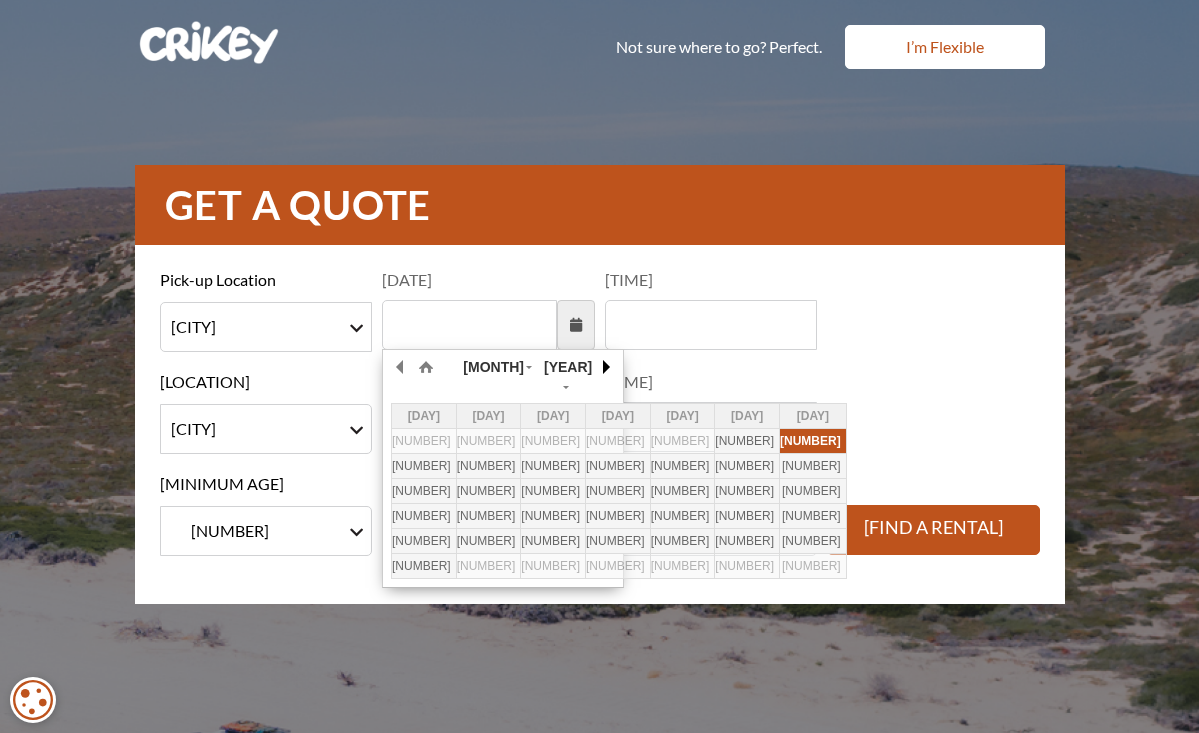 click at bounding box center [605, 367] 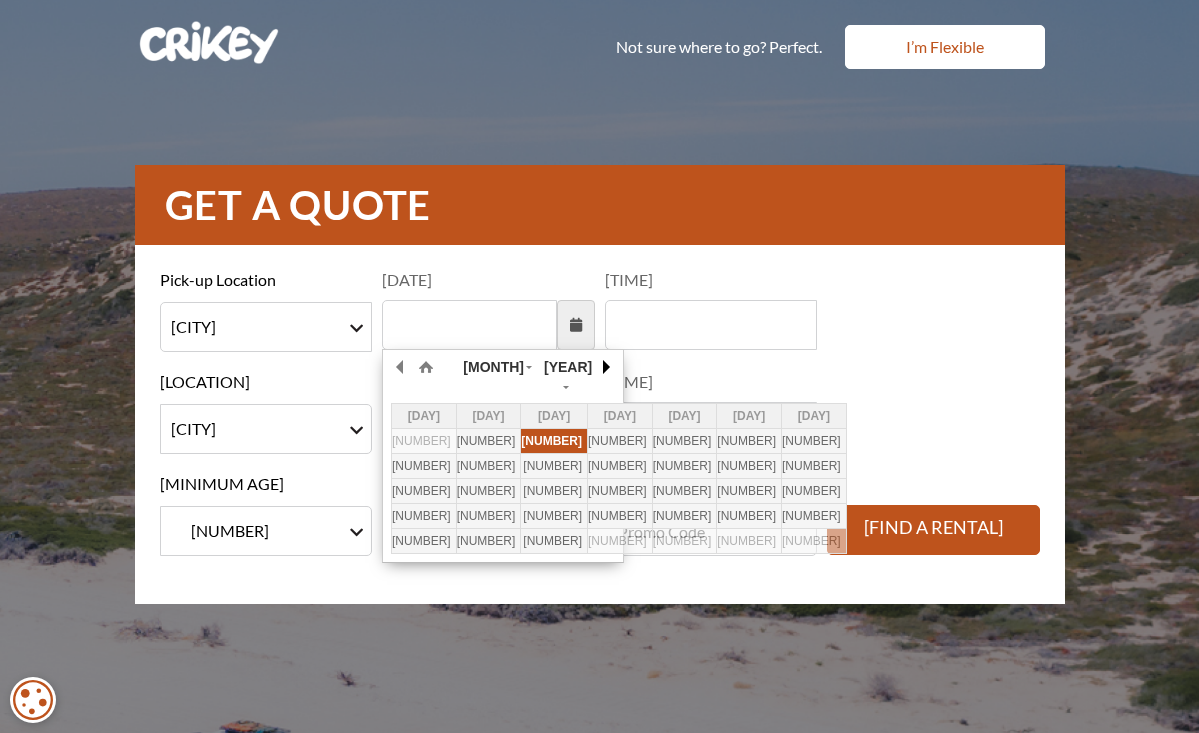 click at bounding box center [605, 367] 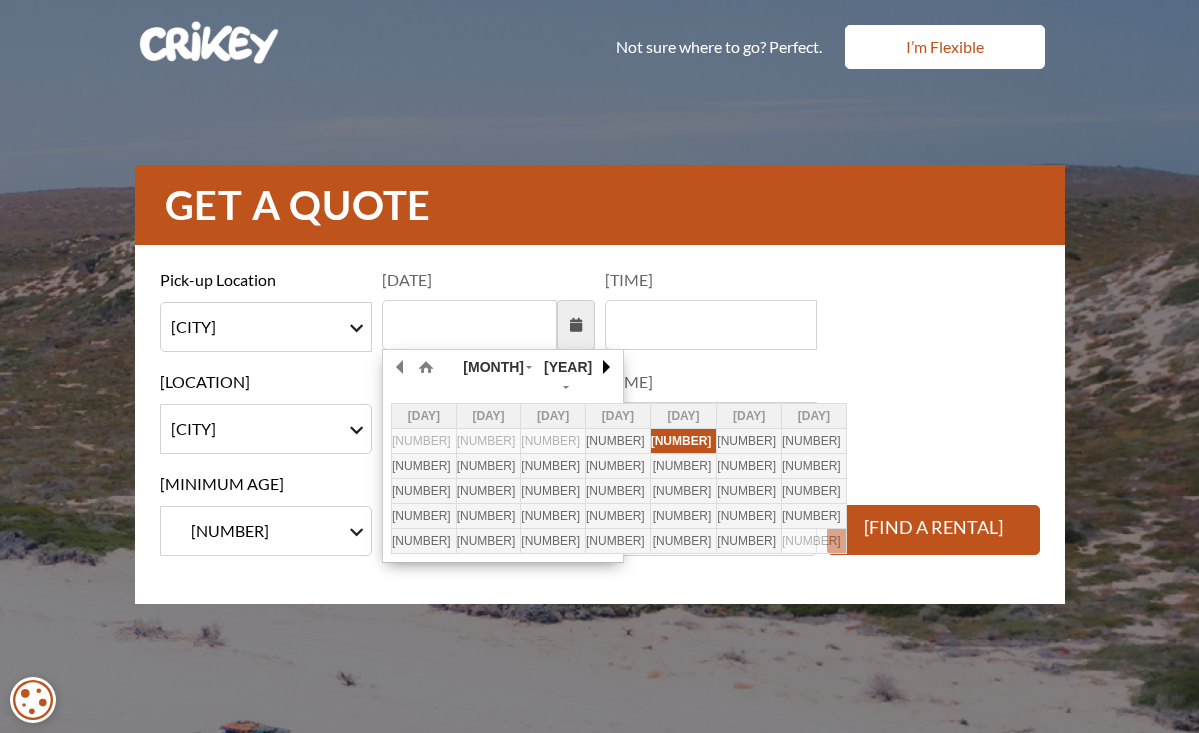 click at bounding box center [605, 367] 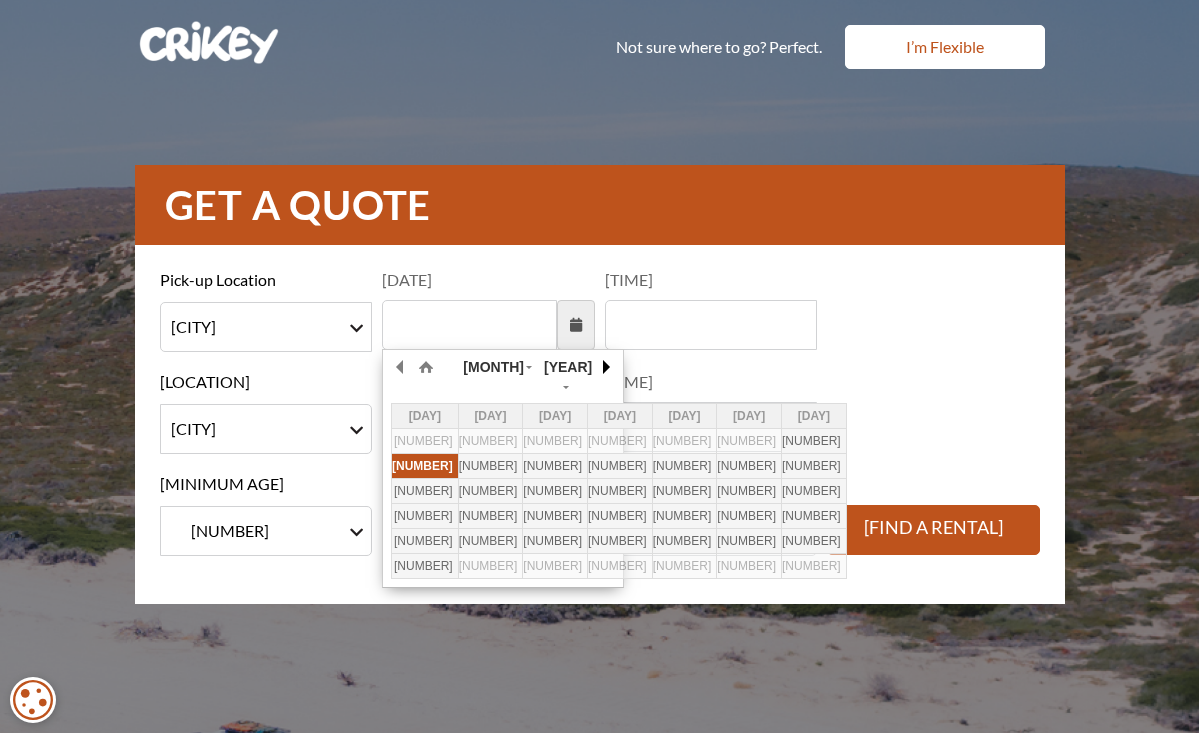 click at bounding box center (605, 367) 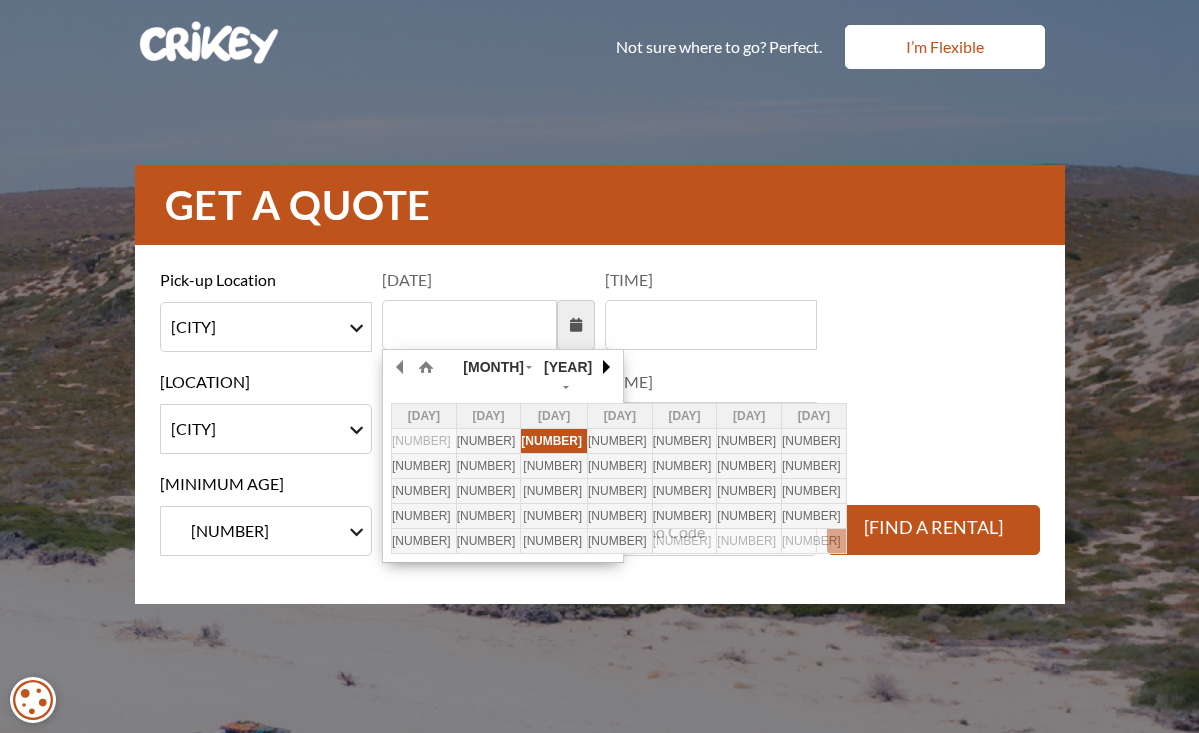 click at bounding box center (605, 367) 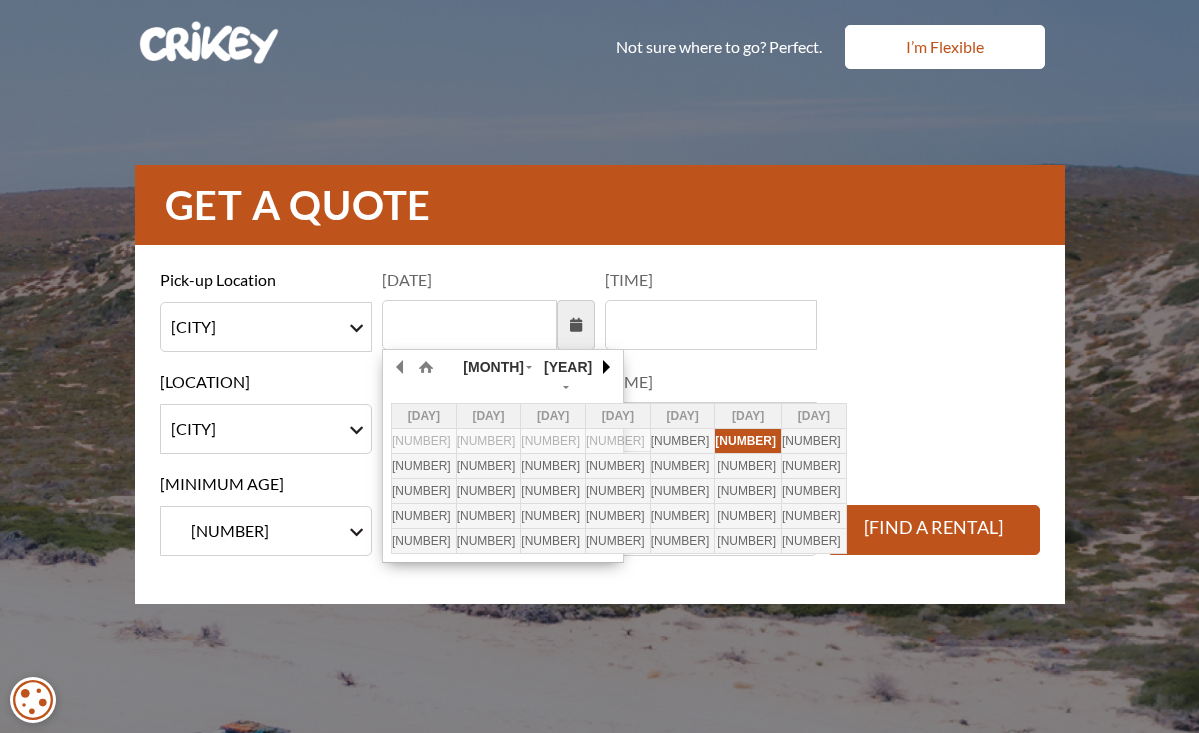 click at bounding box center [605, 367] 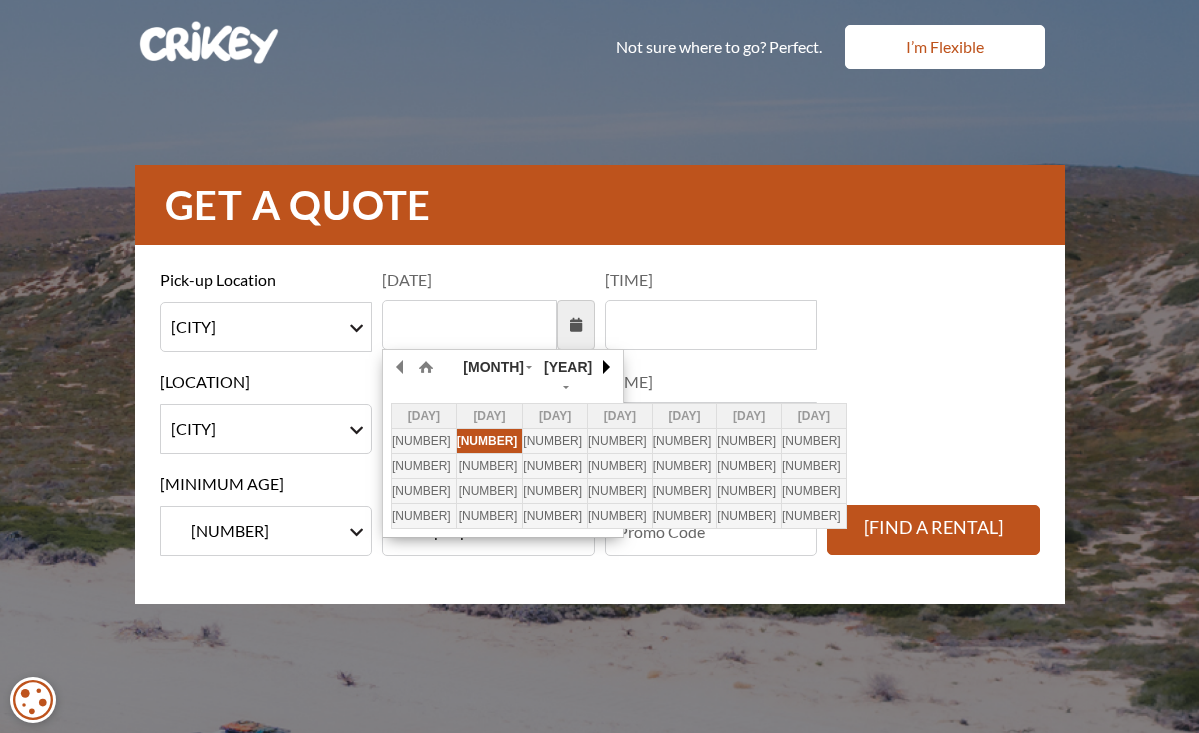 click at bounding box center [605, 367] 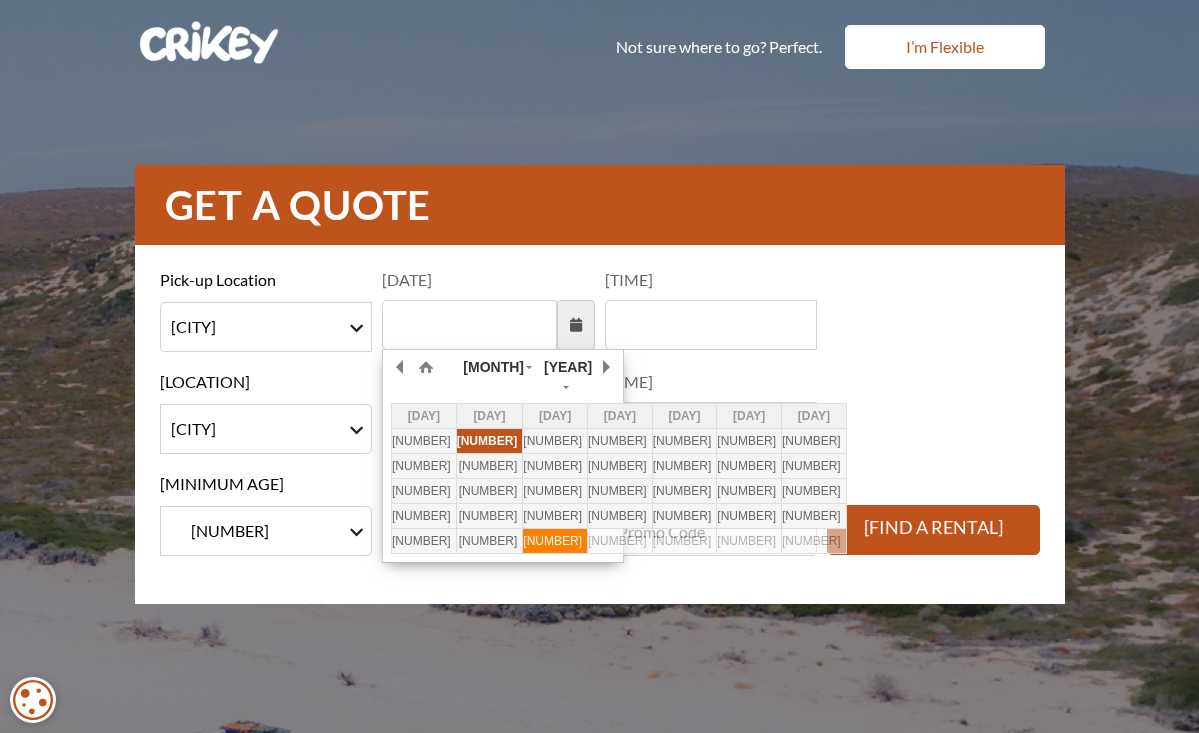 click on "[NUMBER]" at bounding box center [555, 441] 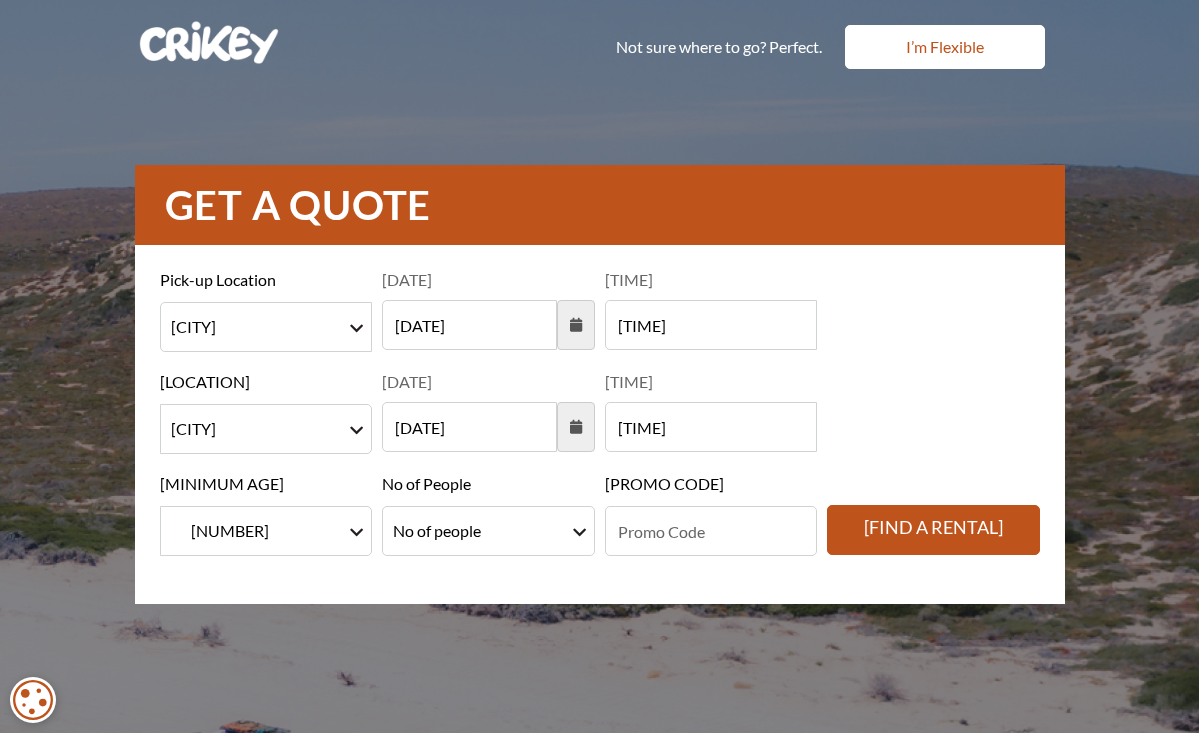 click on "[DATE]" at bounding box center [469, 427] 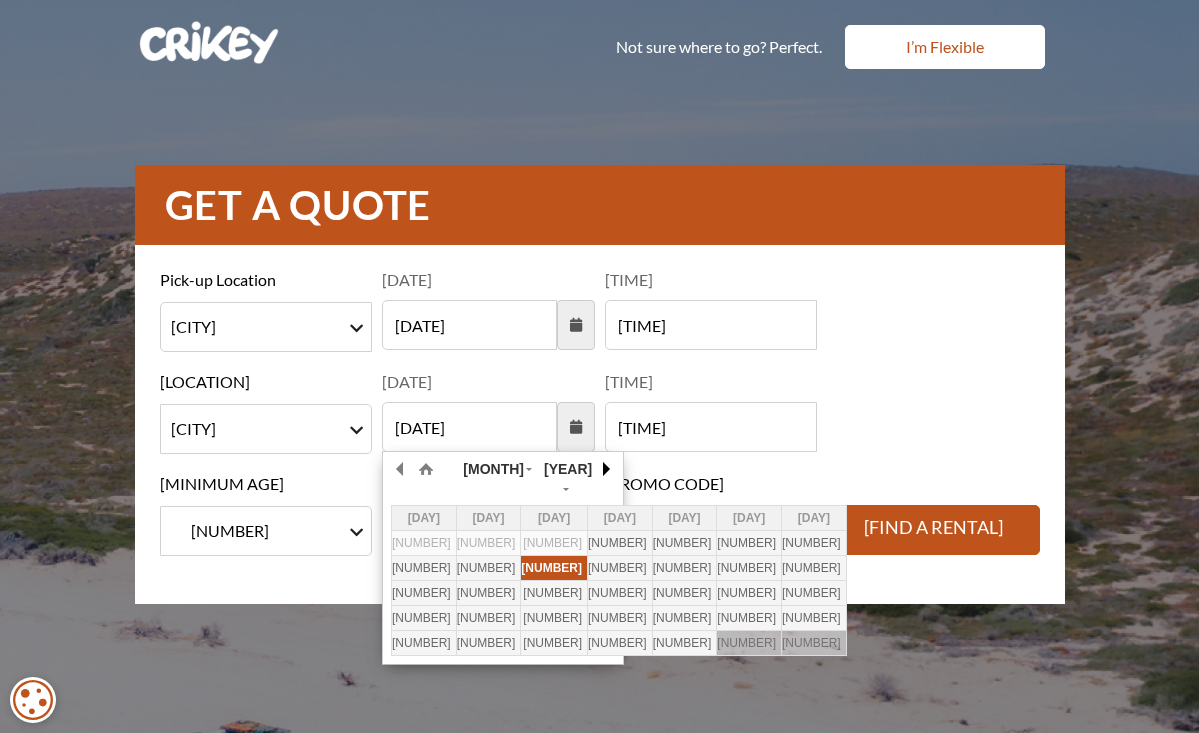 click at bounding box center [0, 0] 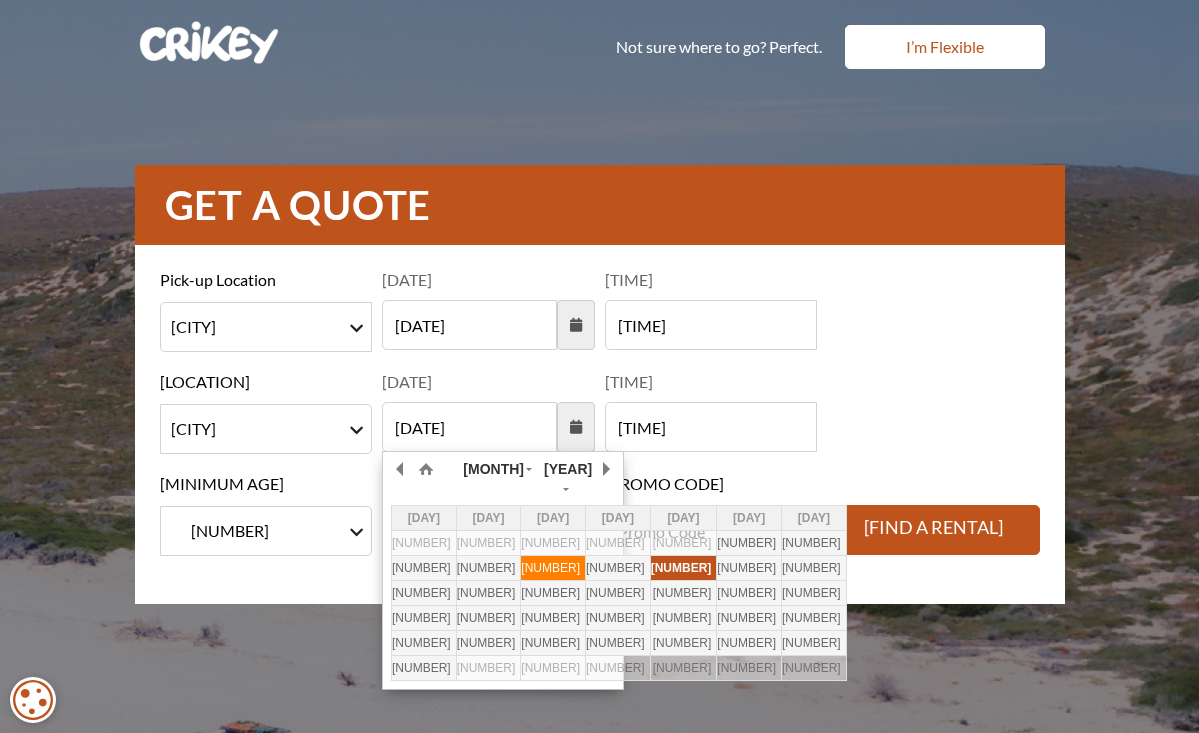 click on "[NUMBER]" at bounding box center (0, 0) 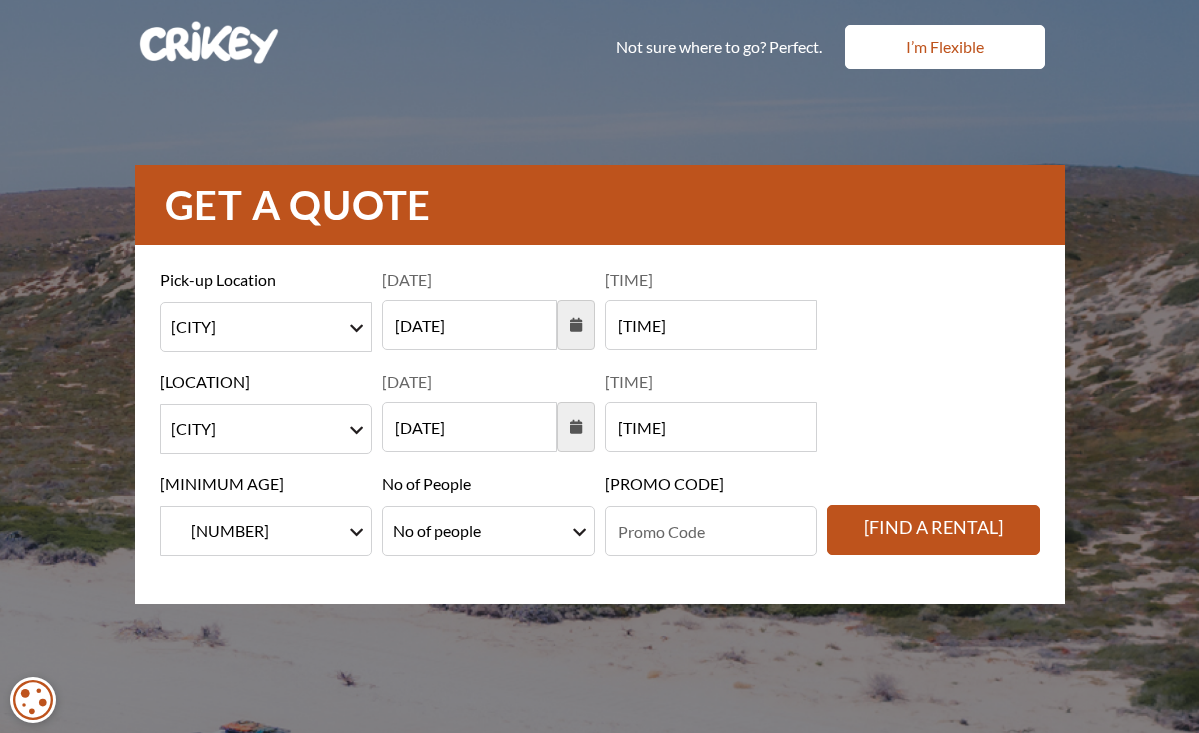 select on "[NUMBER]" 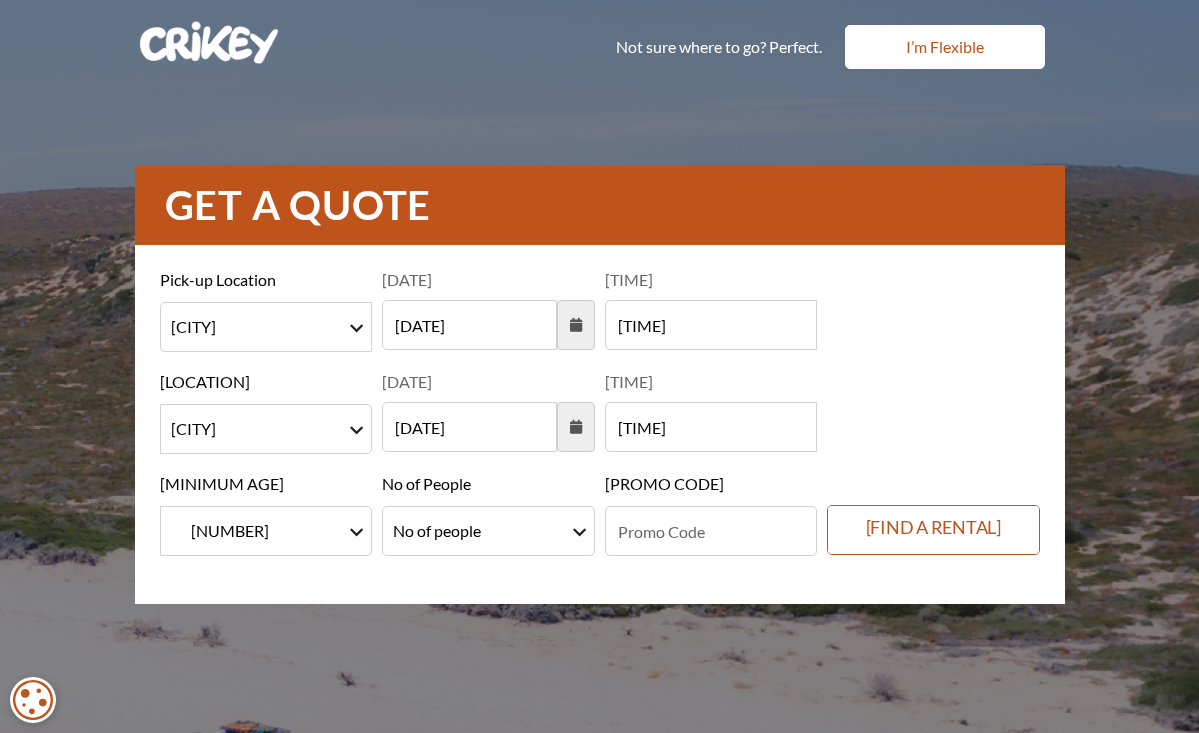 click on "[FIND A RENTAL]" at bounding box center [933, 530] 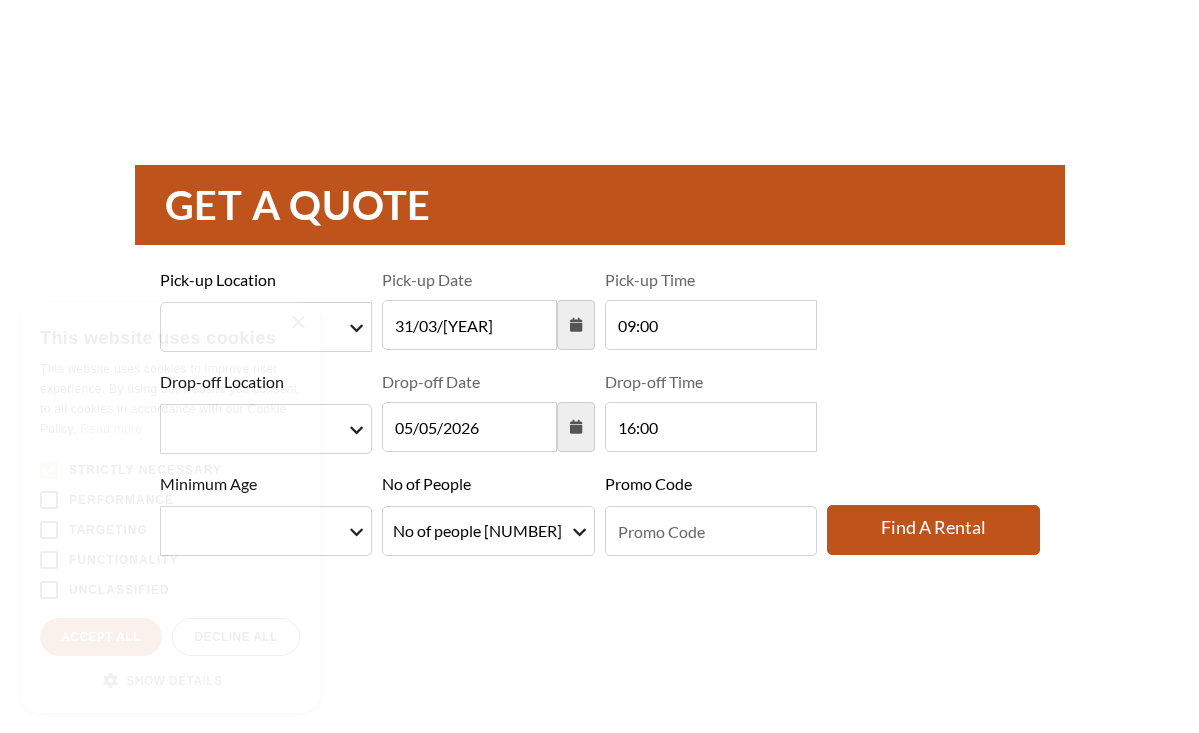 scroll, scrollTop: 0, scrollLeft: 0, axis: both 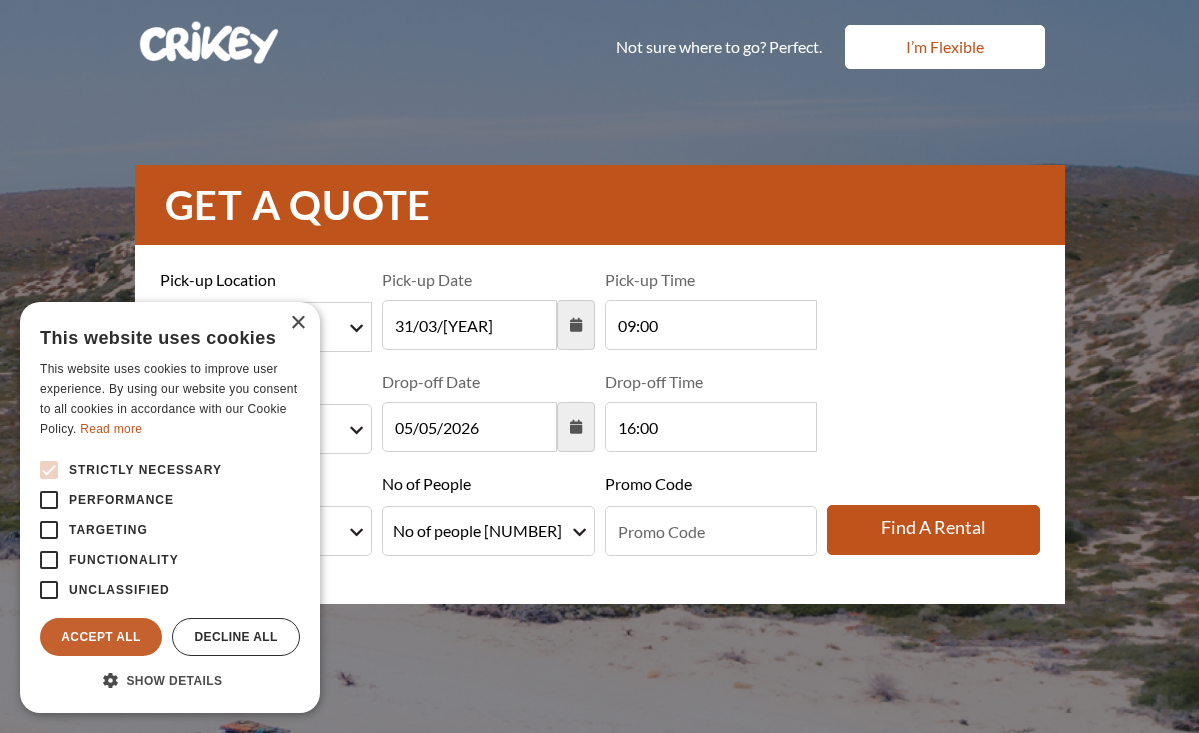 click on "Accept all" at bounding box center [101, 637] 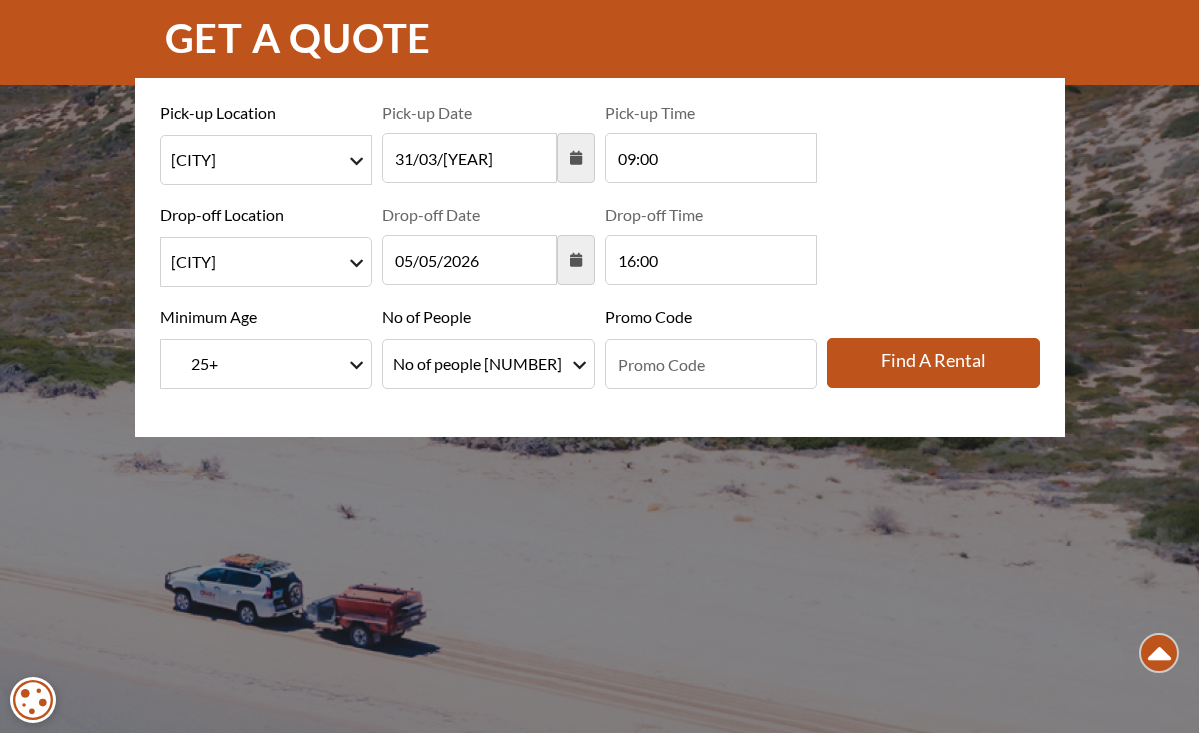 scroll, scrollTop: 167, scrollLeft: 0, axis: vertical 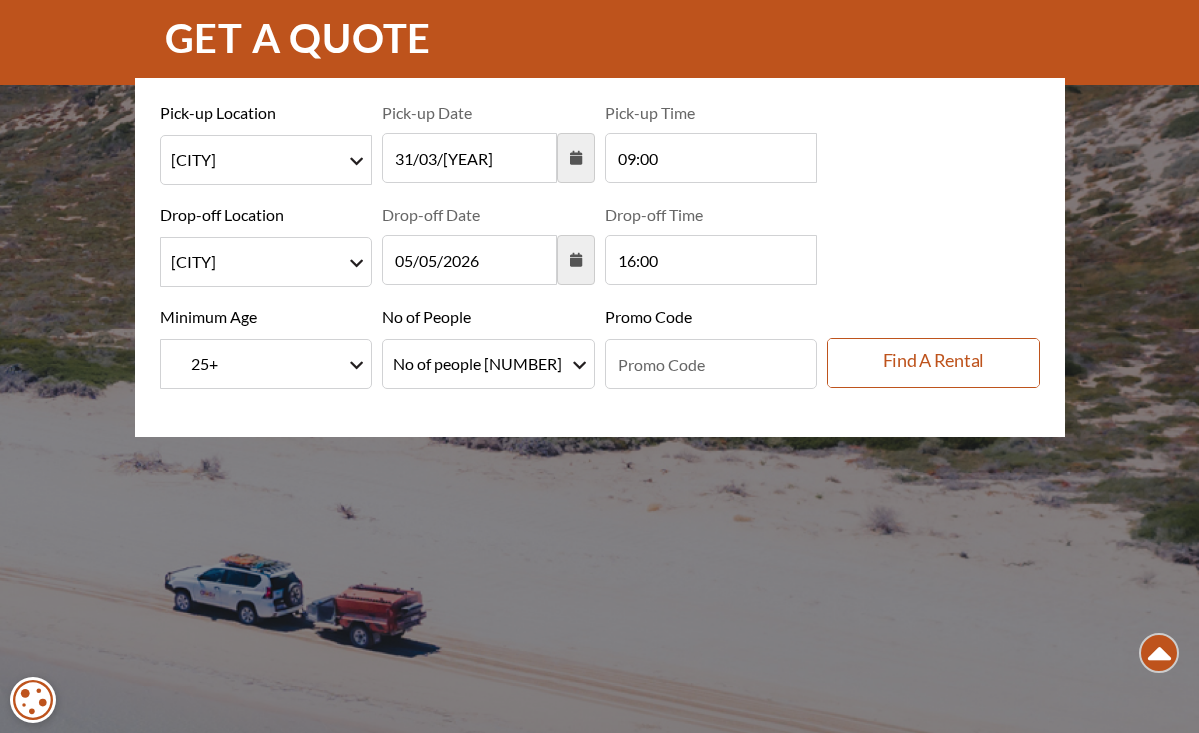 click on "[FIND A RENTAL]" at bounding box center [933, 363] 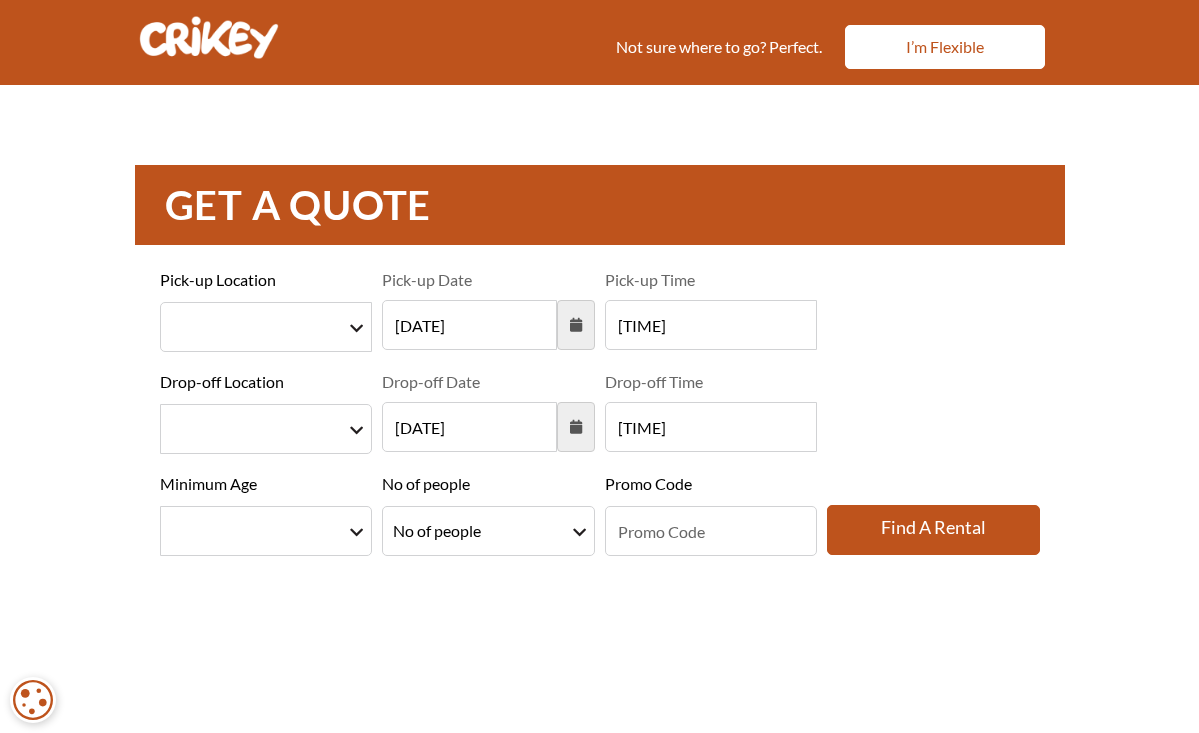 scroll, scrollTop: 167, scrollLeft: 0, axis: vertical 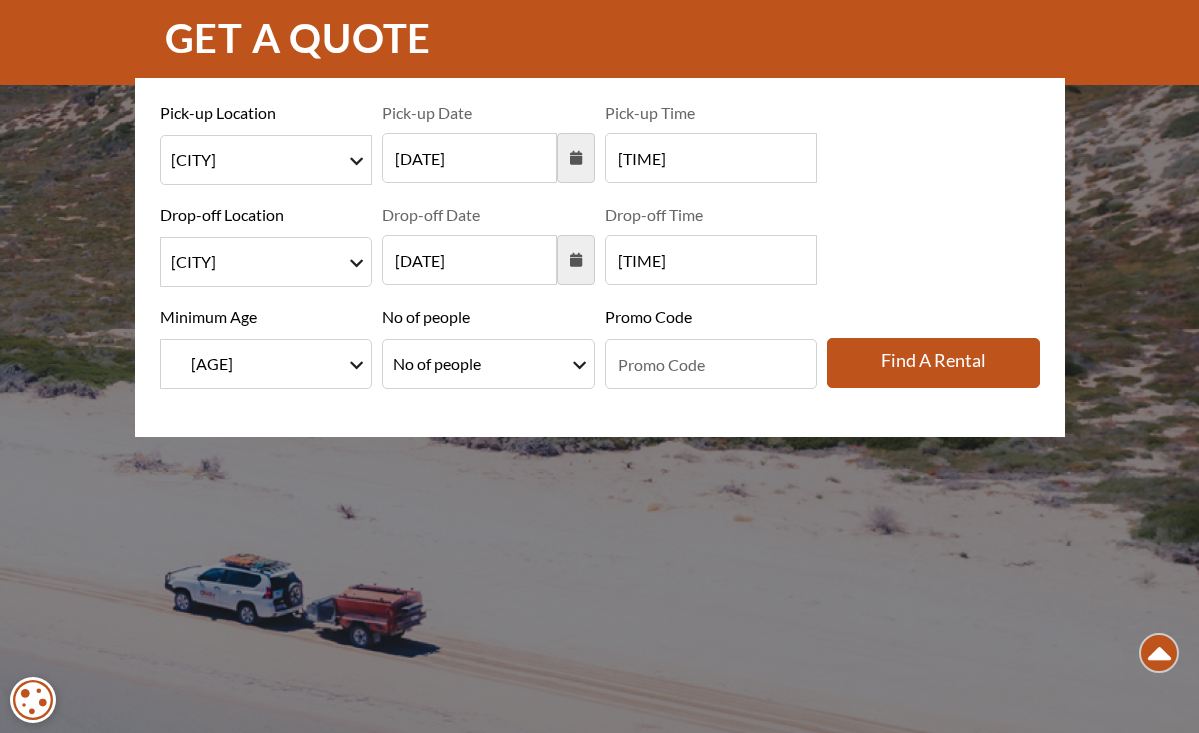 click on "[DATE]" at bounding box center [469, 158] 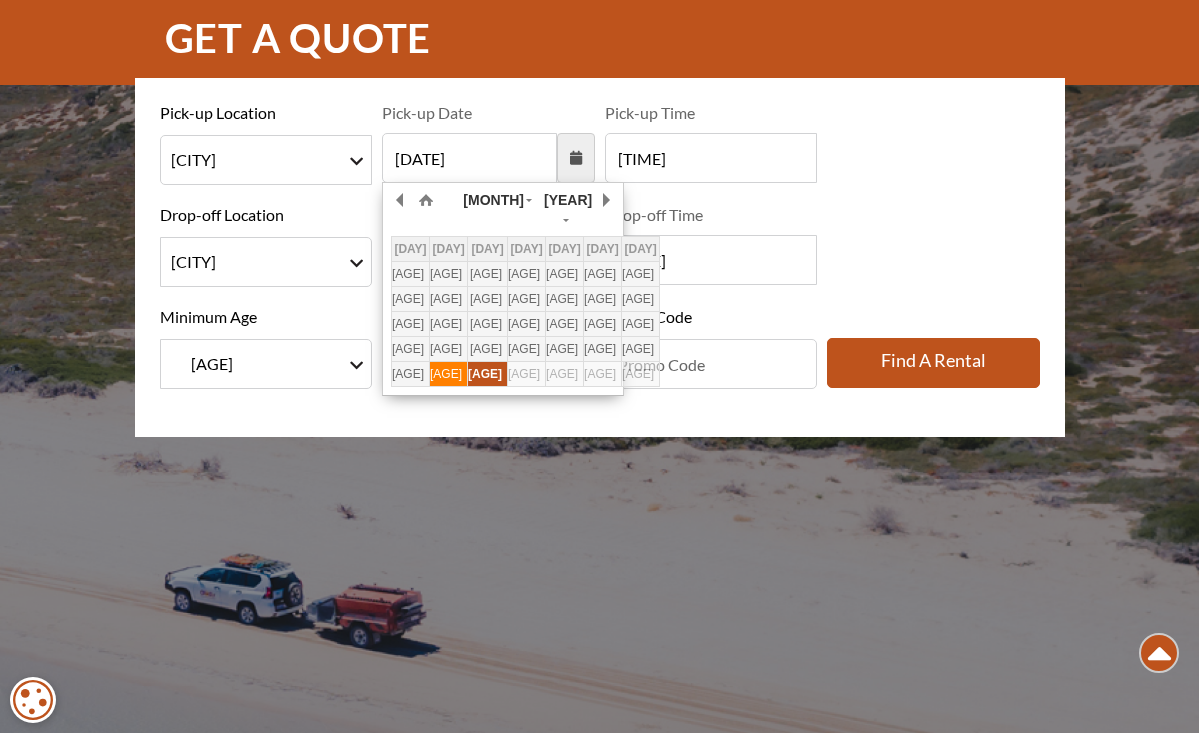 click on "[NUMBER]" at bounding box center (448, 274) 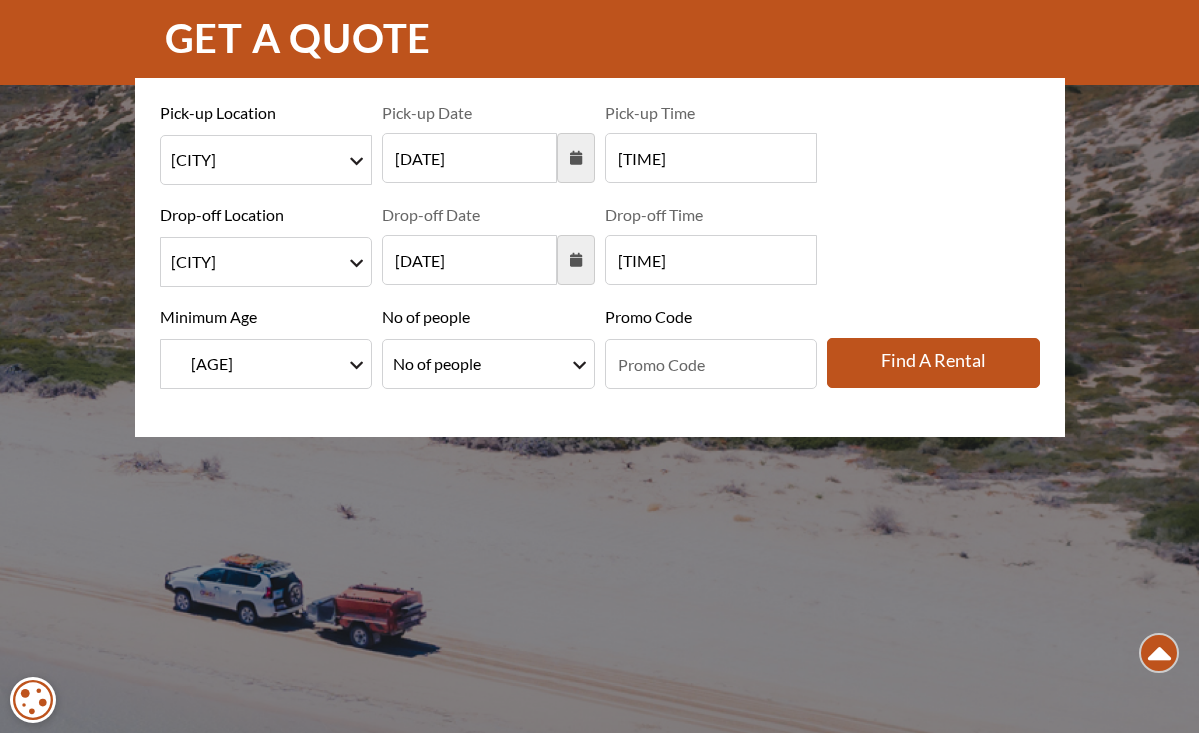 click on "06/04/2026" at bounding box center [469, 260] 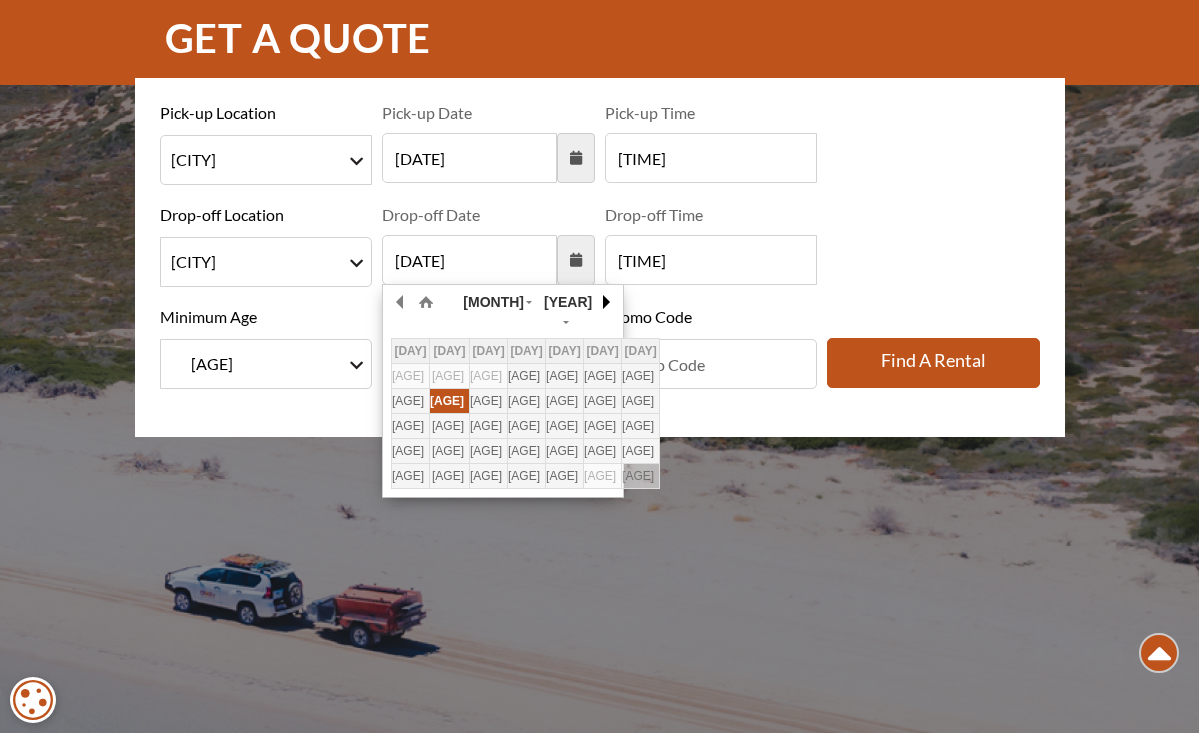click at bounding box center (0, 0) 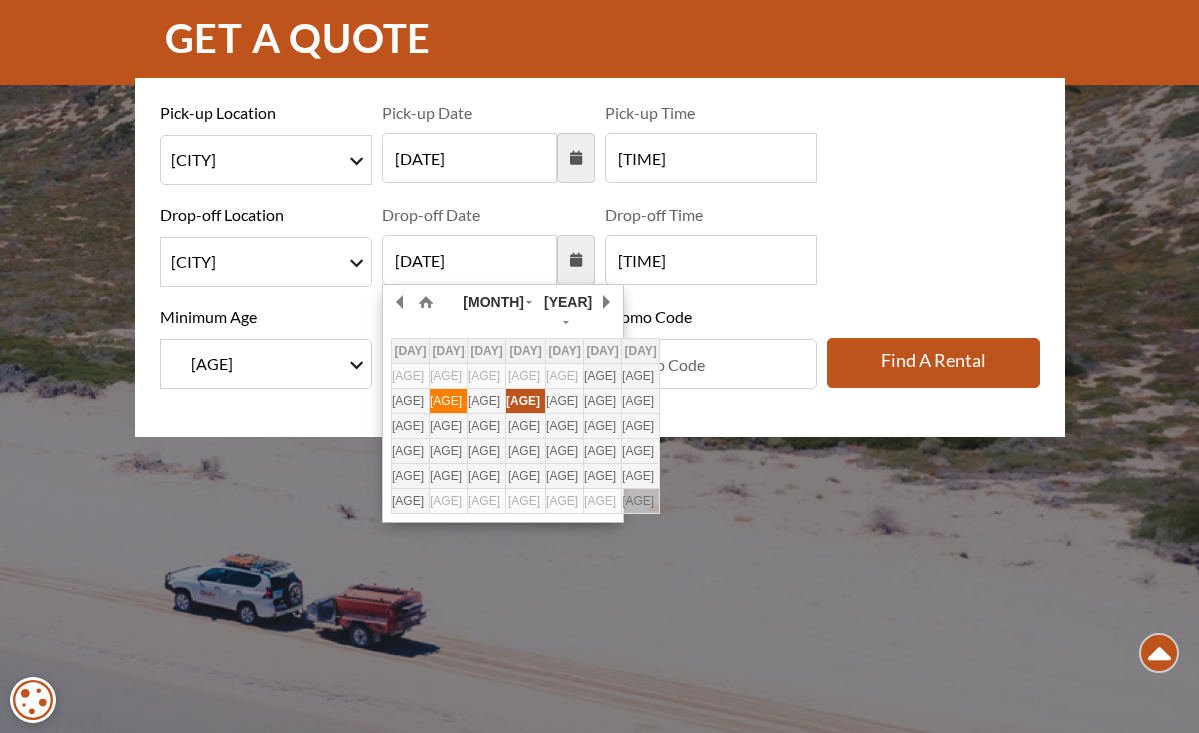 click on "[NUMBER]" at bounding box center (0, 0) 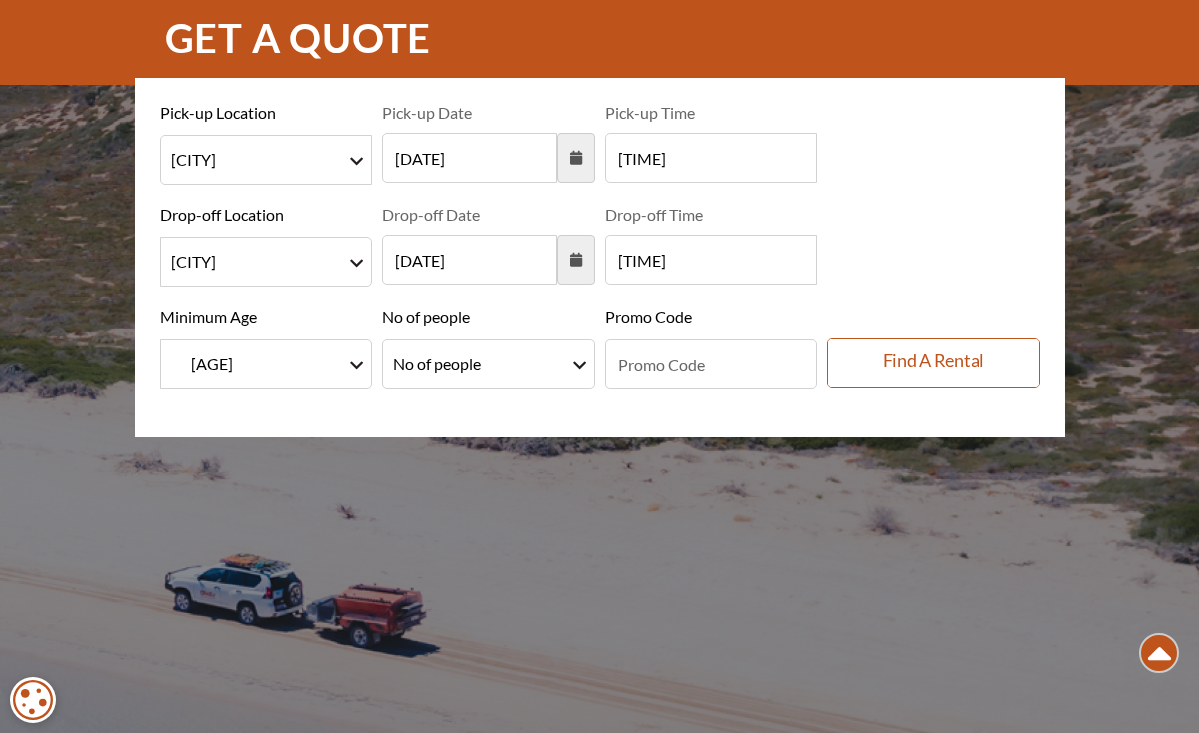 click on "[FIND A RENTAL]" at bounding box center [933, 363] 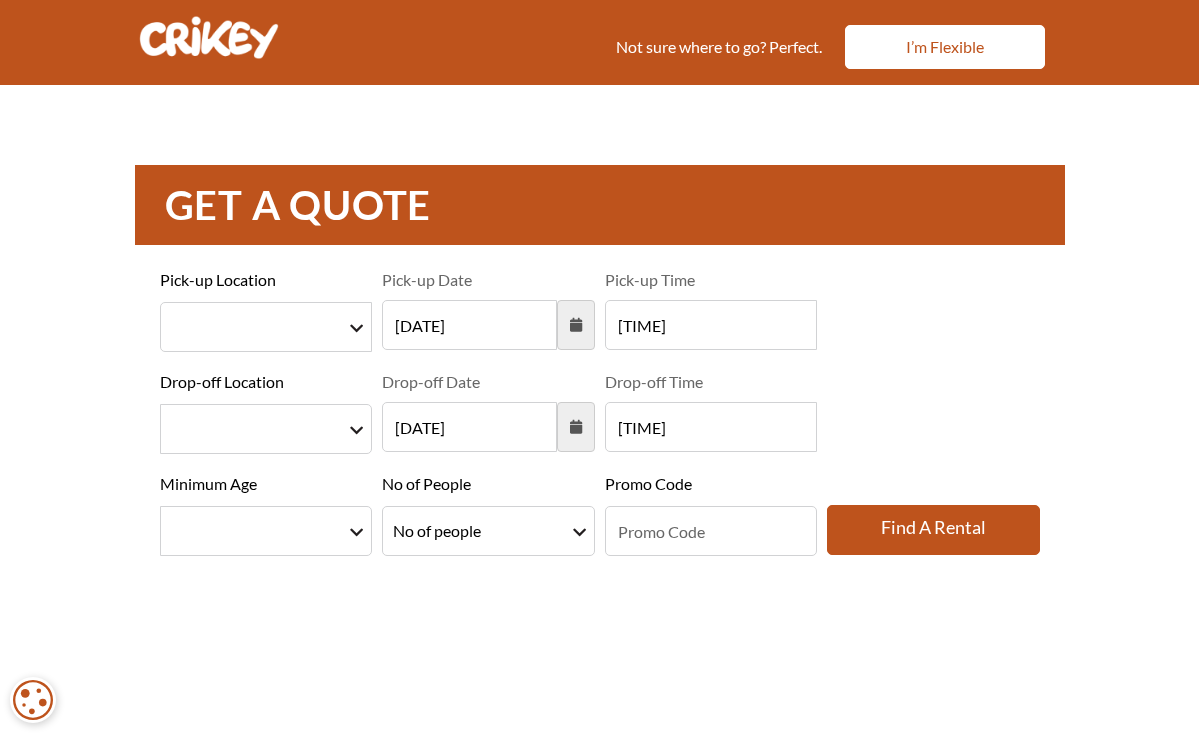 scroll, scrollTop: 167, scrollLeft: 0, axis: vertical 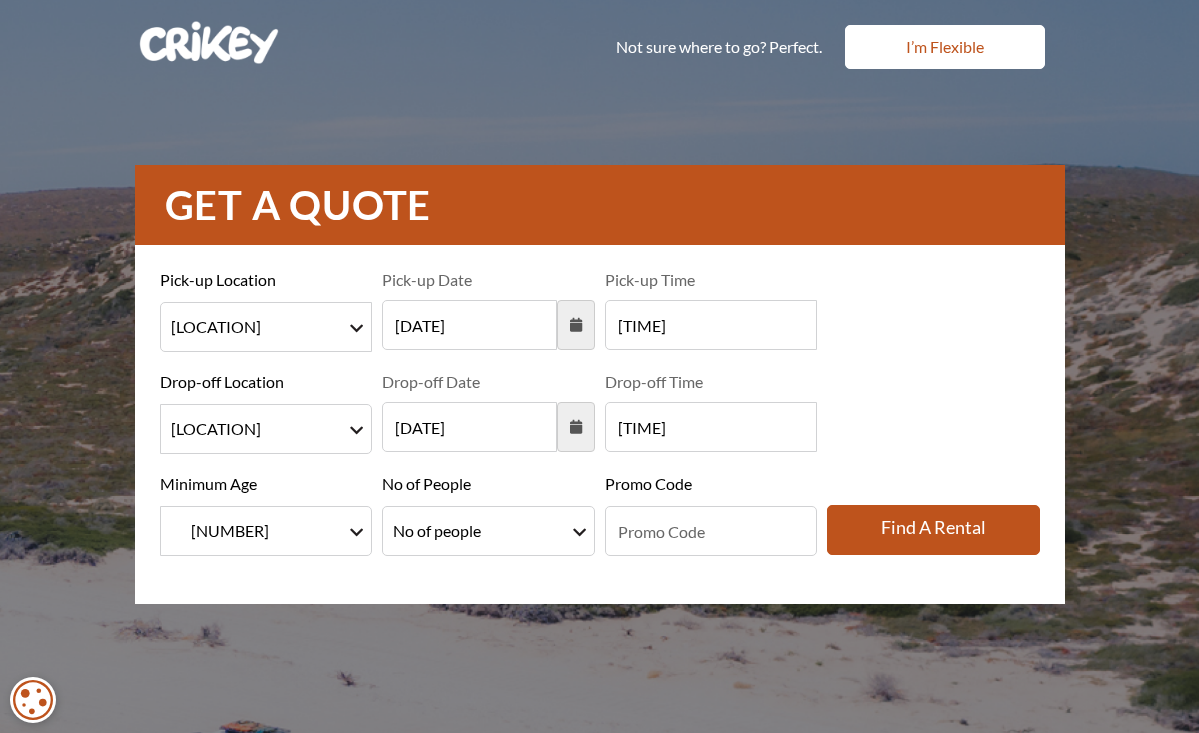 select on "[AGE]" 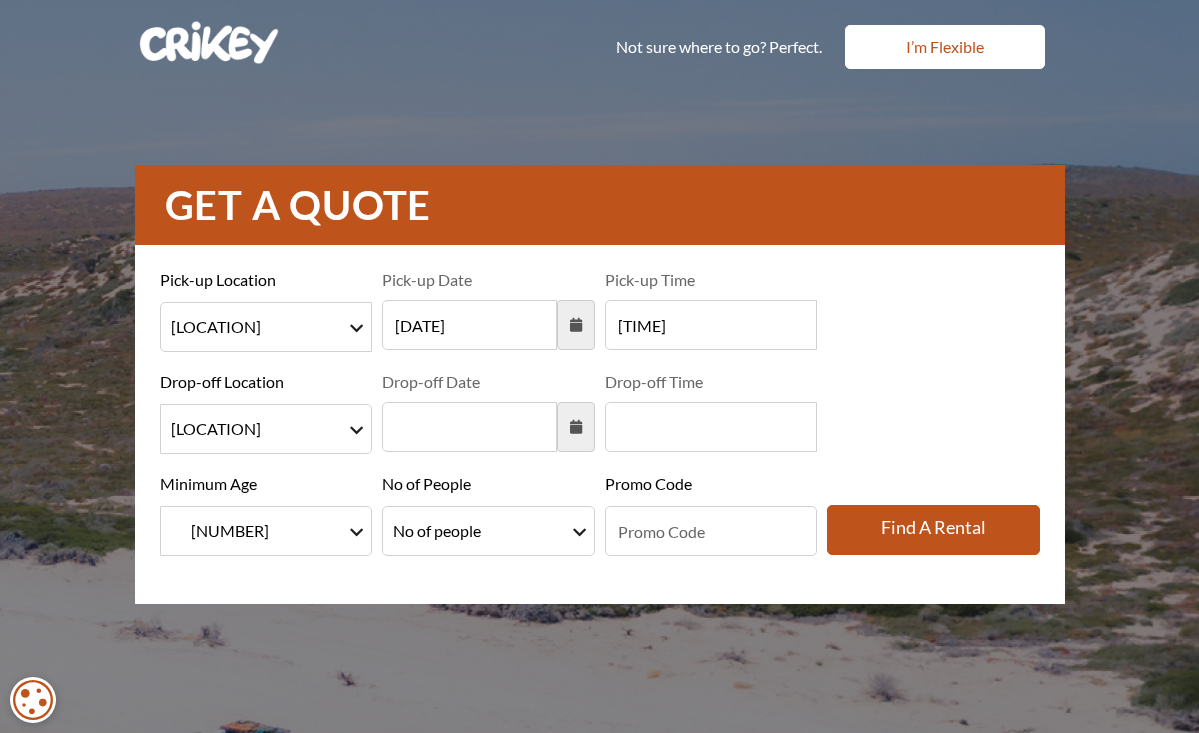 click at bounding box center (576, 427) 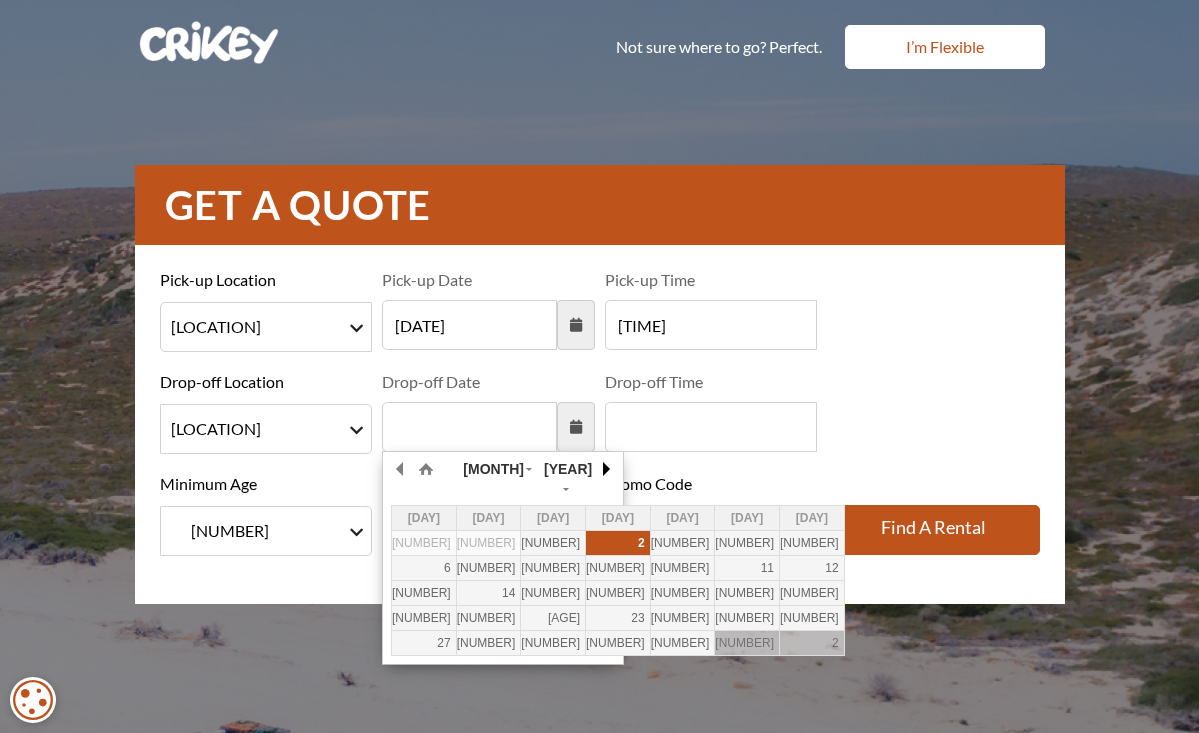 click at bounding box center (0, 0) 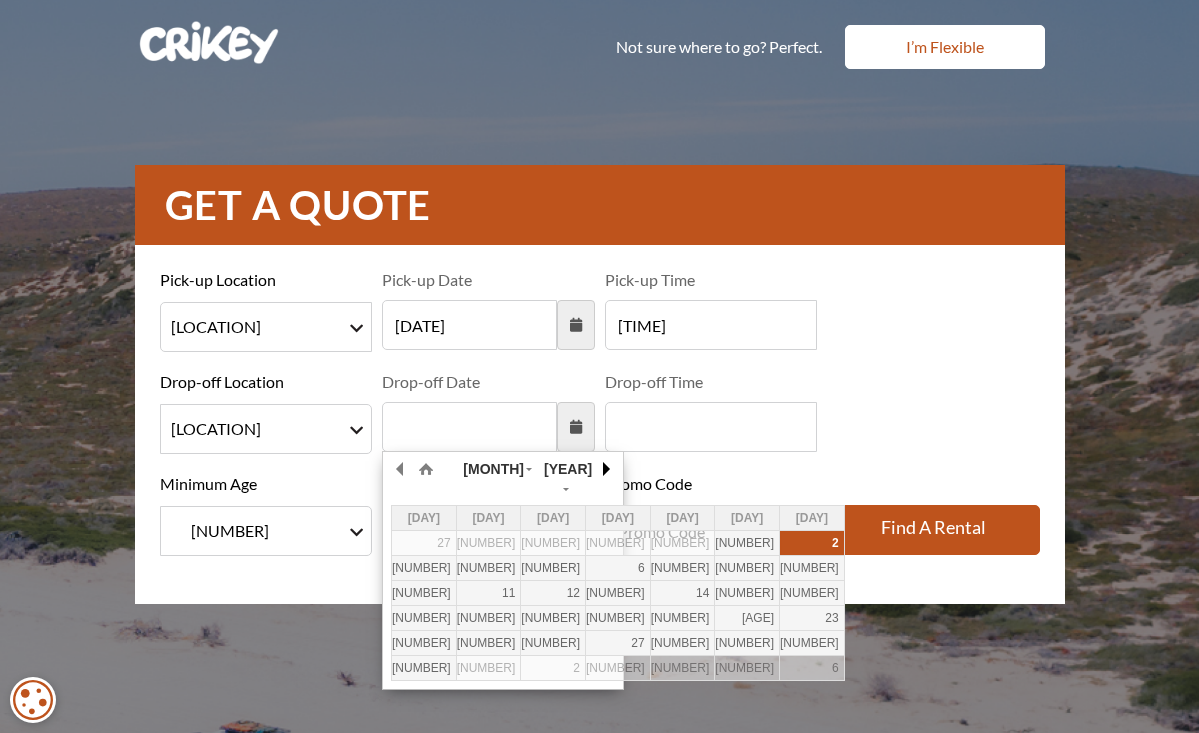 click at bounding box center [0, 0] 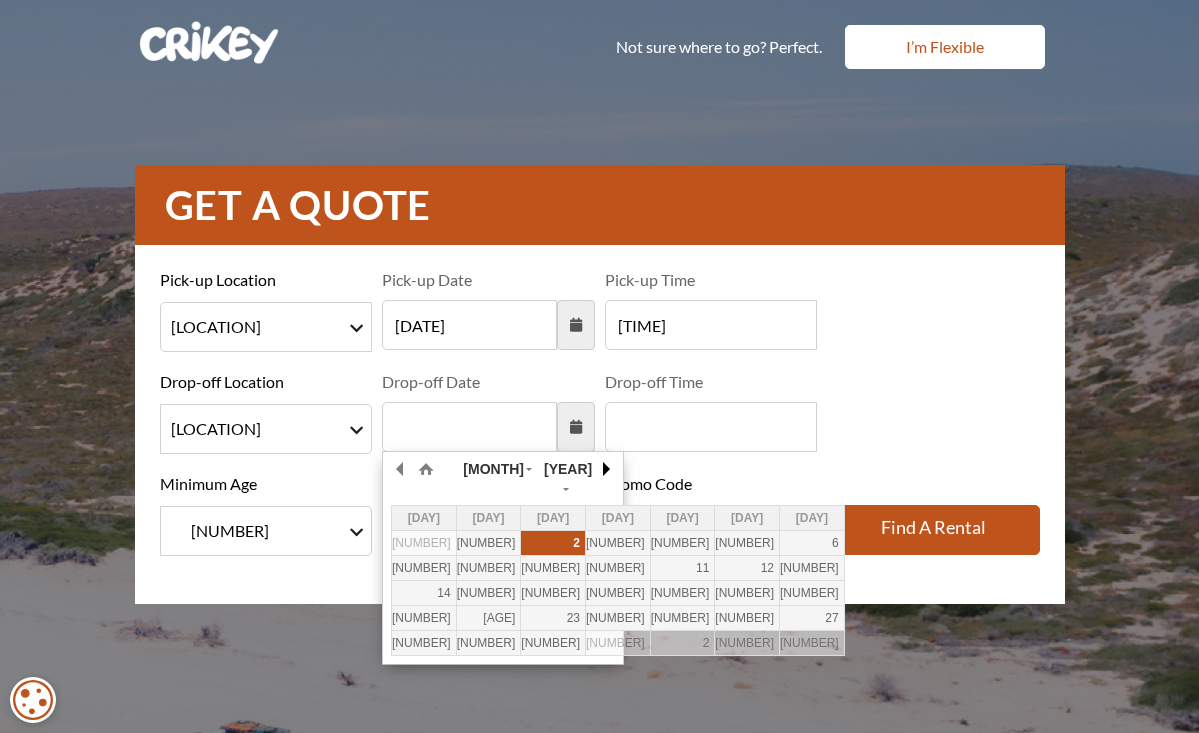 click at bounding box center [0, 0] 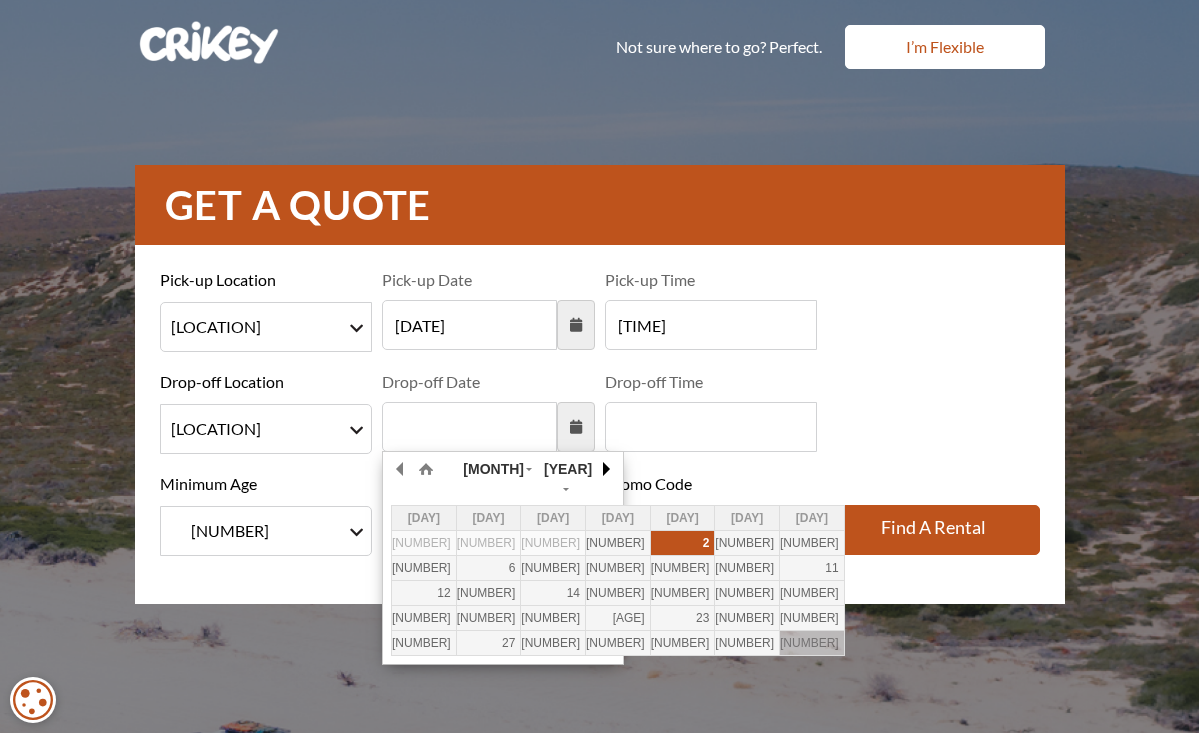 click at bounding box center (0, 0) 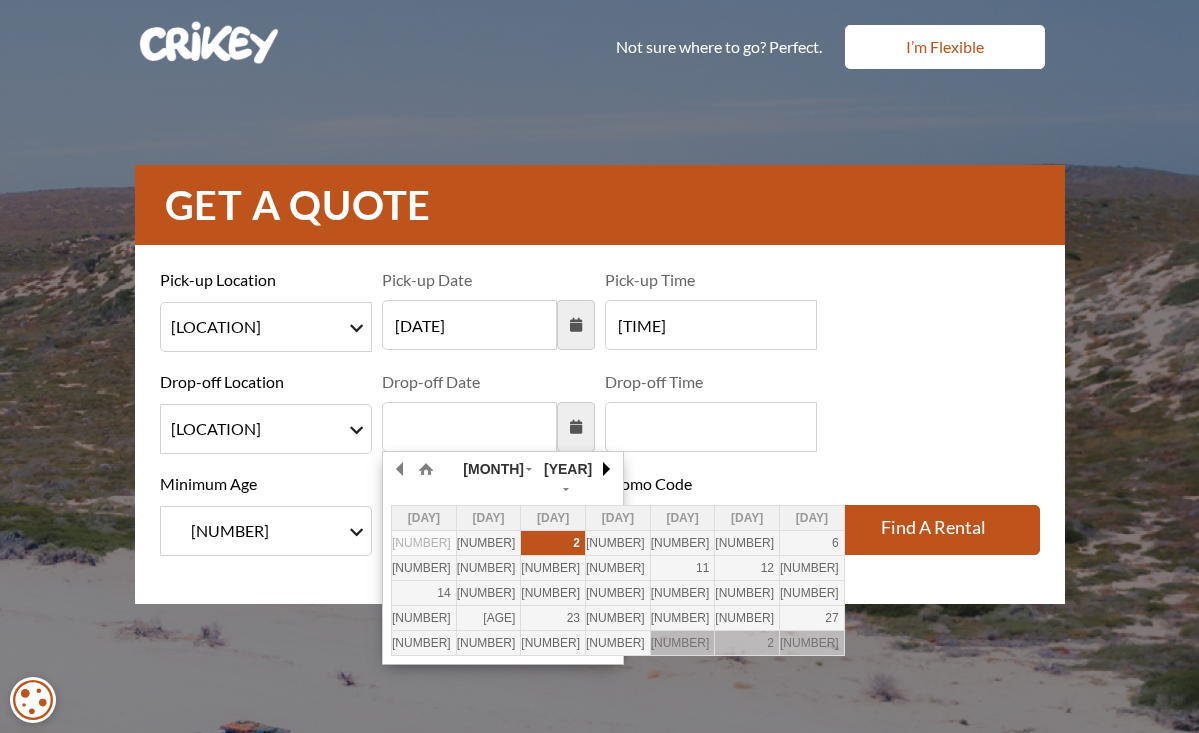 click at bounding box center [0, 0] 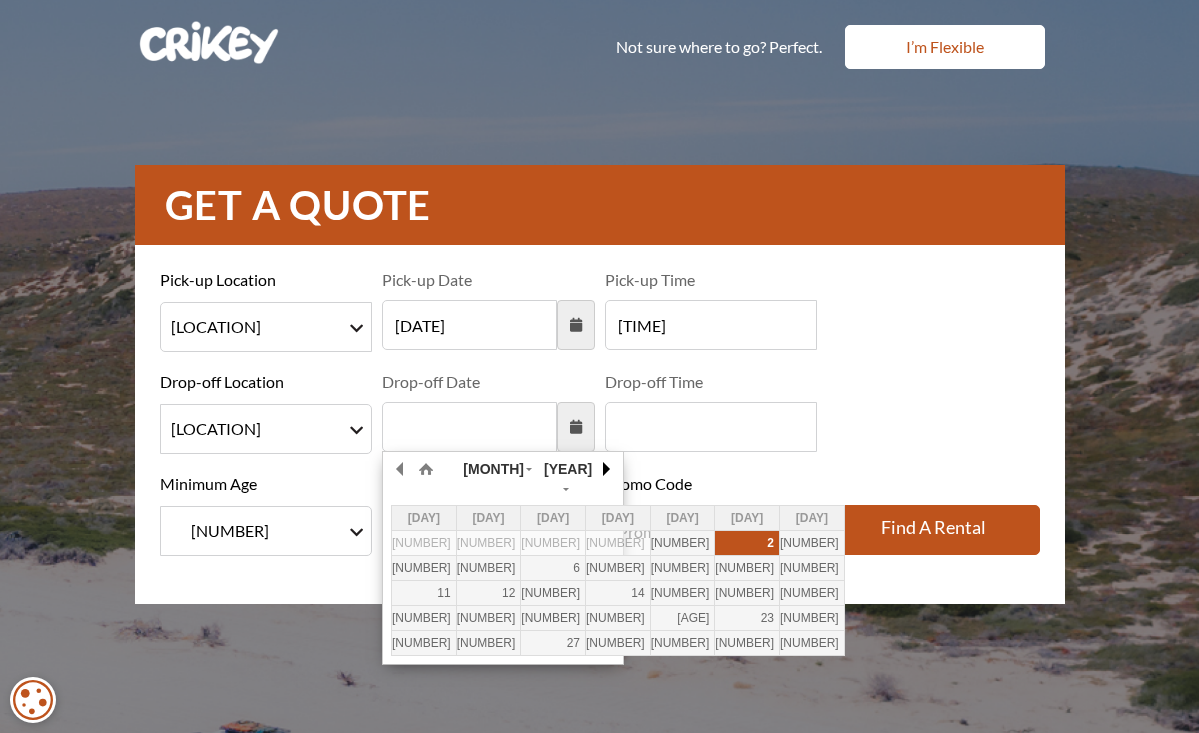 click at bounding box center [0, 0] 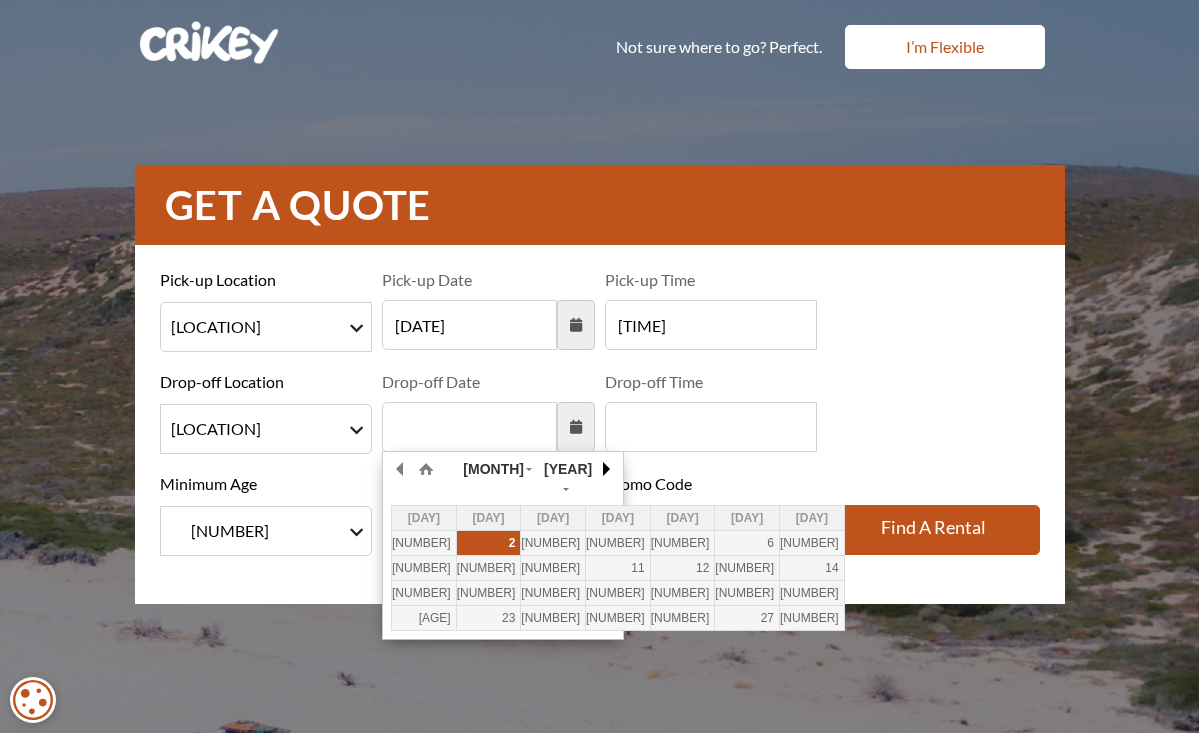 click at bounding box center [0, 0] 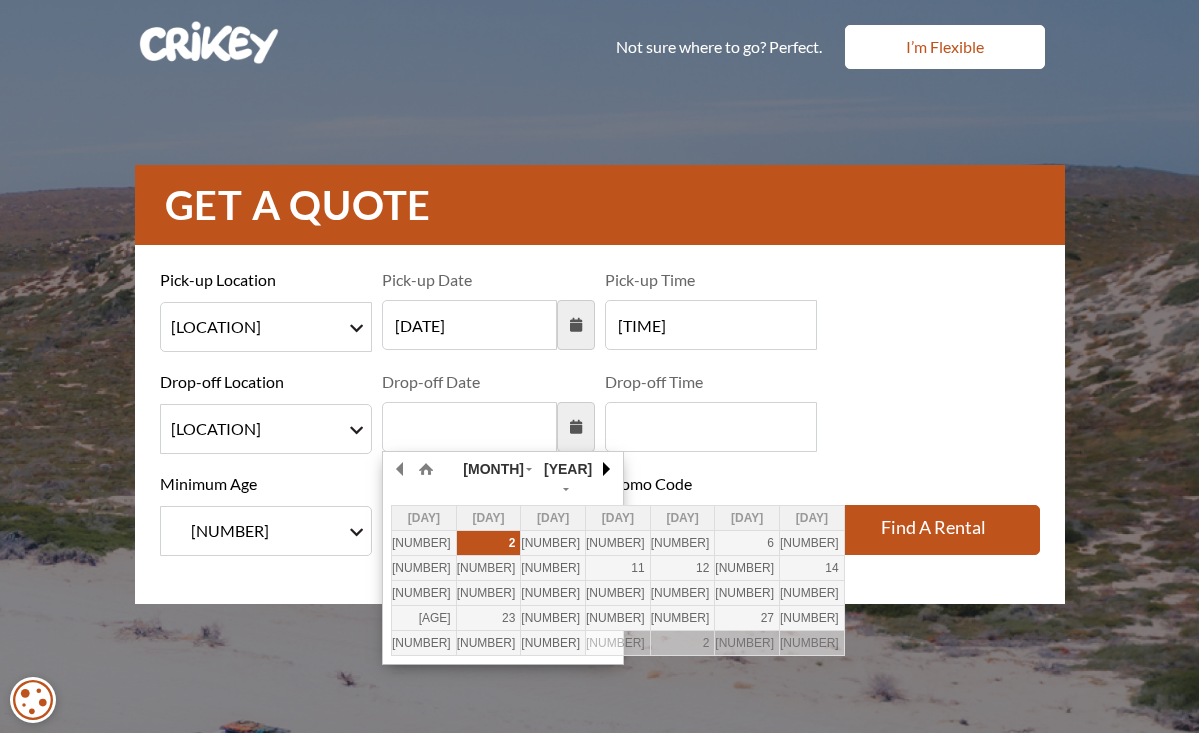 click at bounding box center (0, 0) 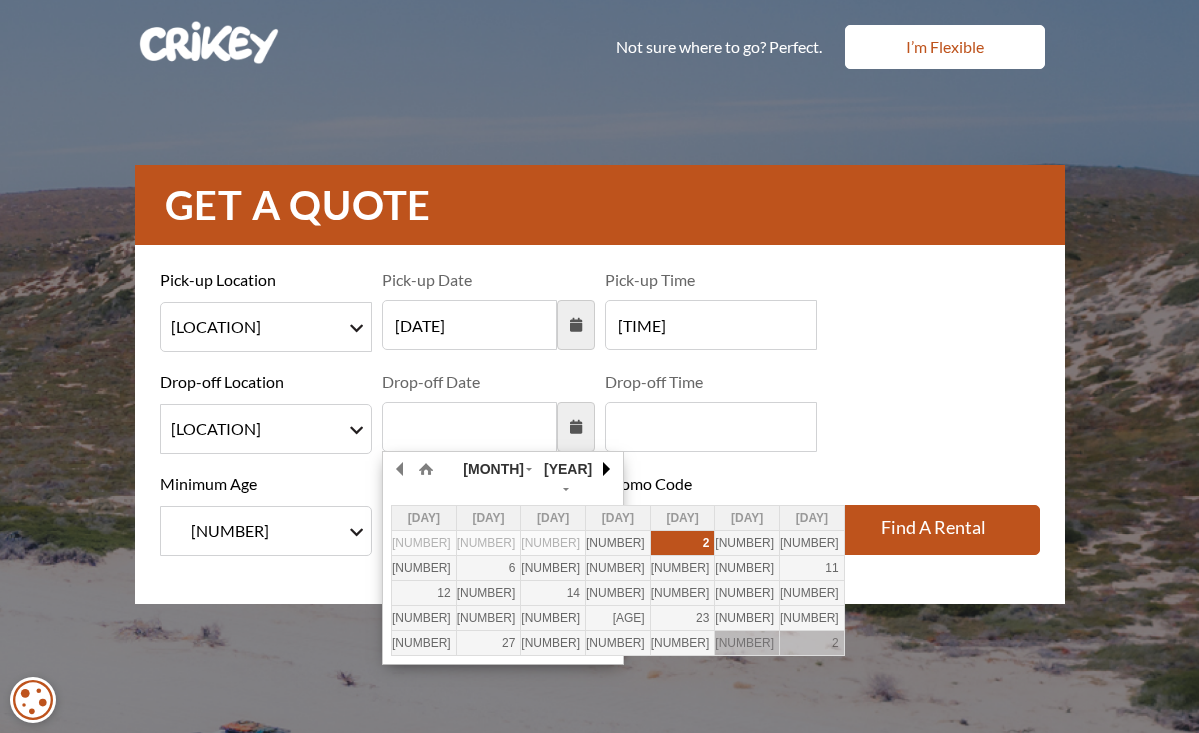 click at bounding box center [0, 0] 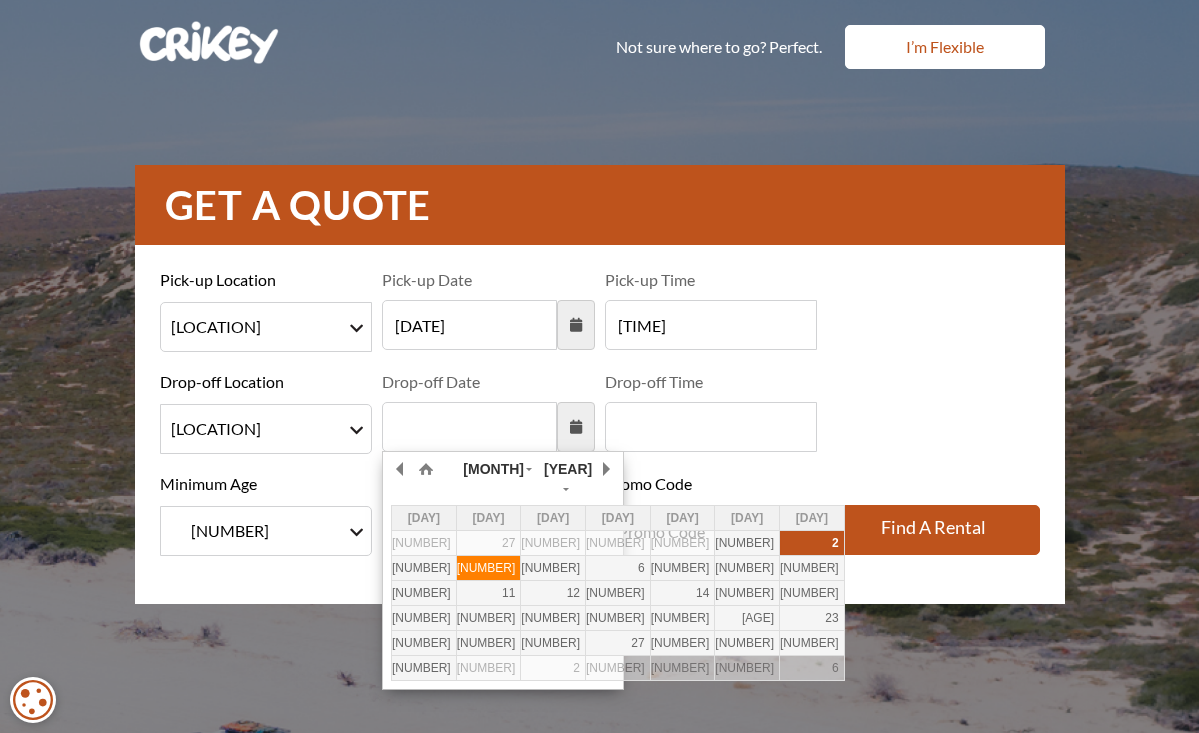 click on "[NUMBER]" at bounding box center (0, 0) 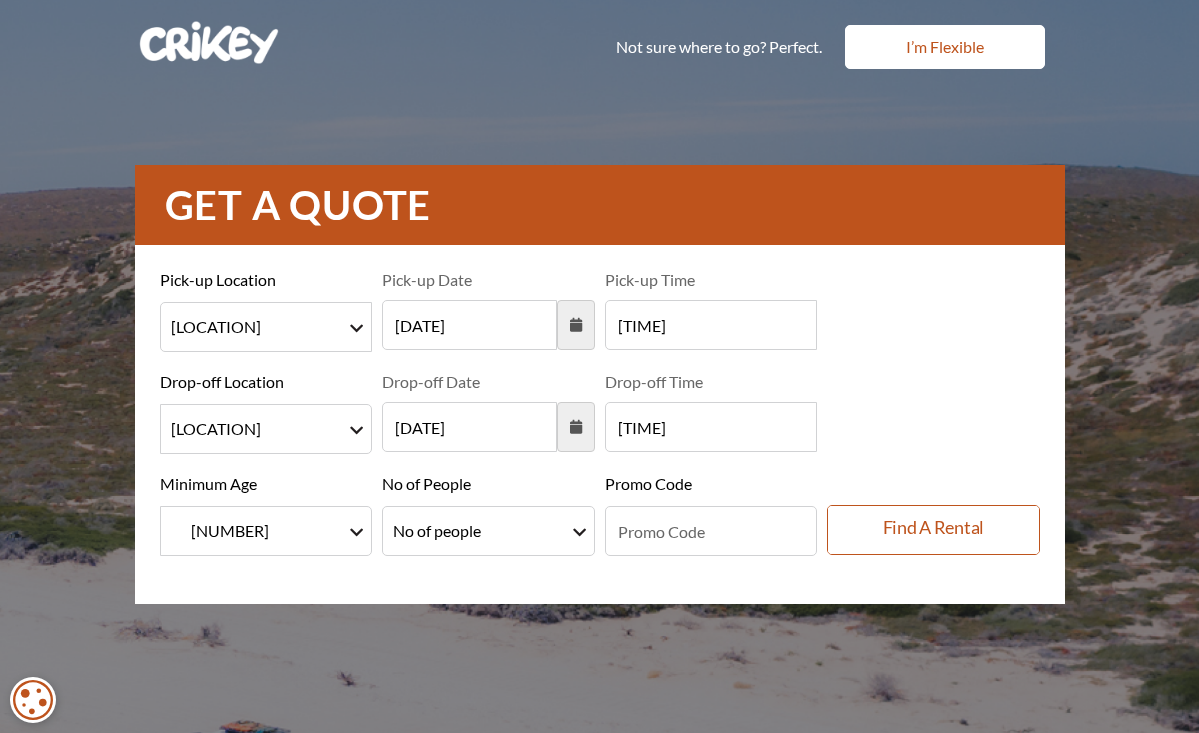 click on "[FIND A RENTAL]" at bounding box center (933, 530) 